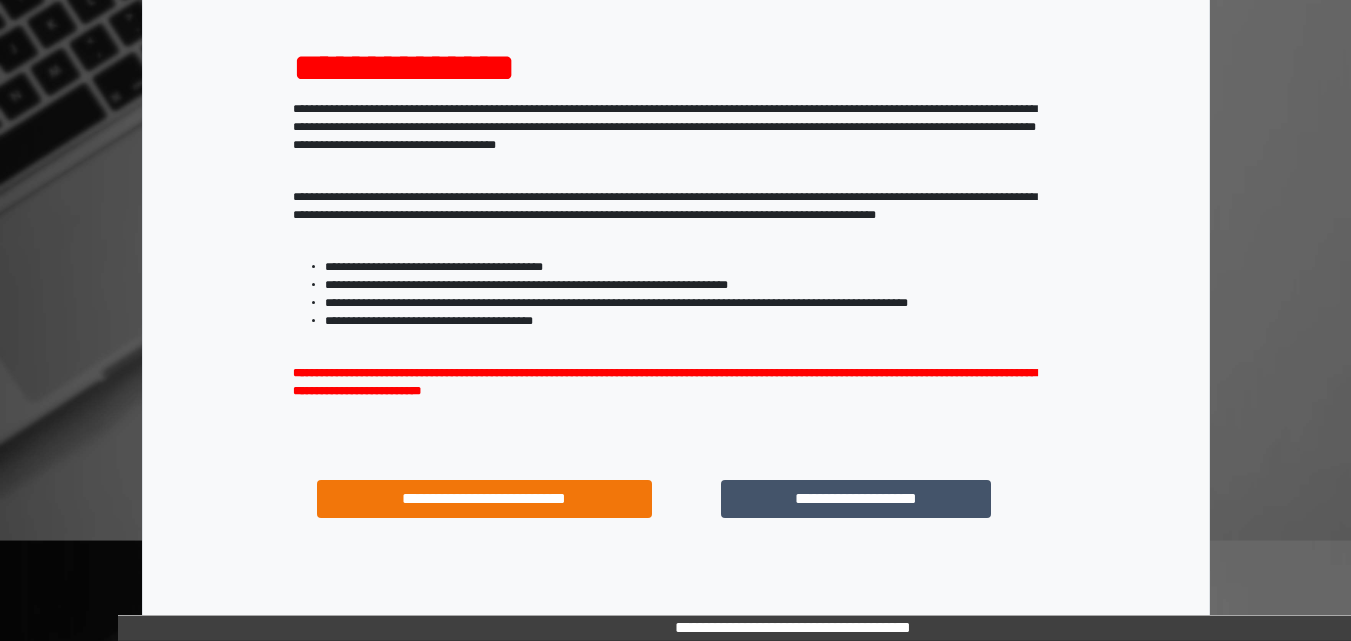 scroll, scrollTop: 287, scrollLeft: 0, axis: vertical 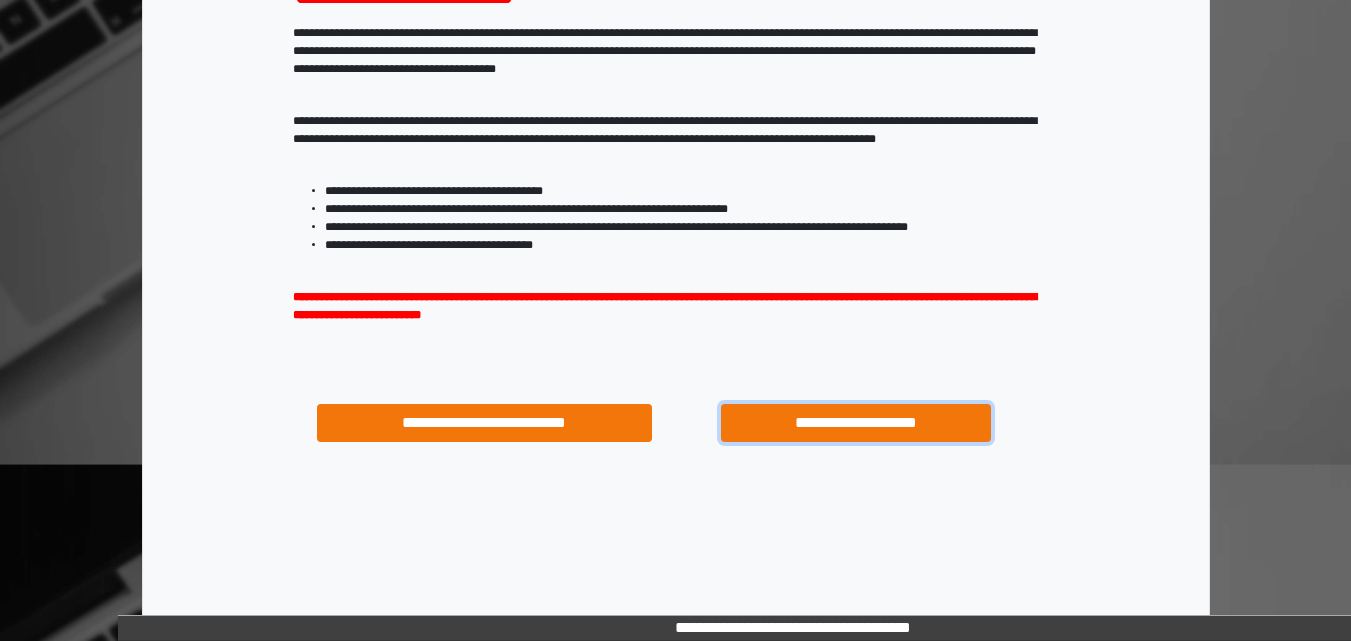 click on "**********" at bounding box center [855, 423] 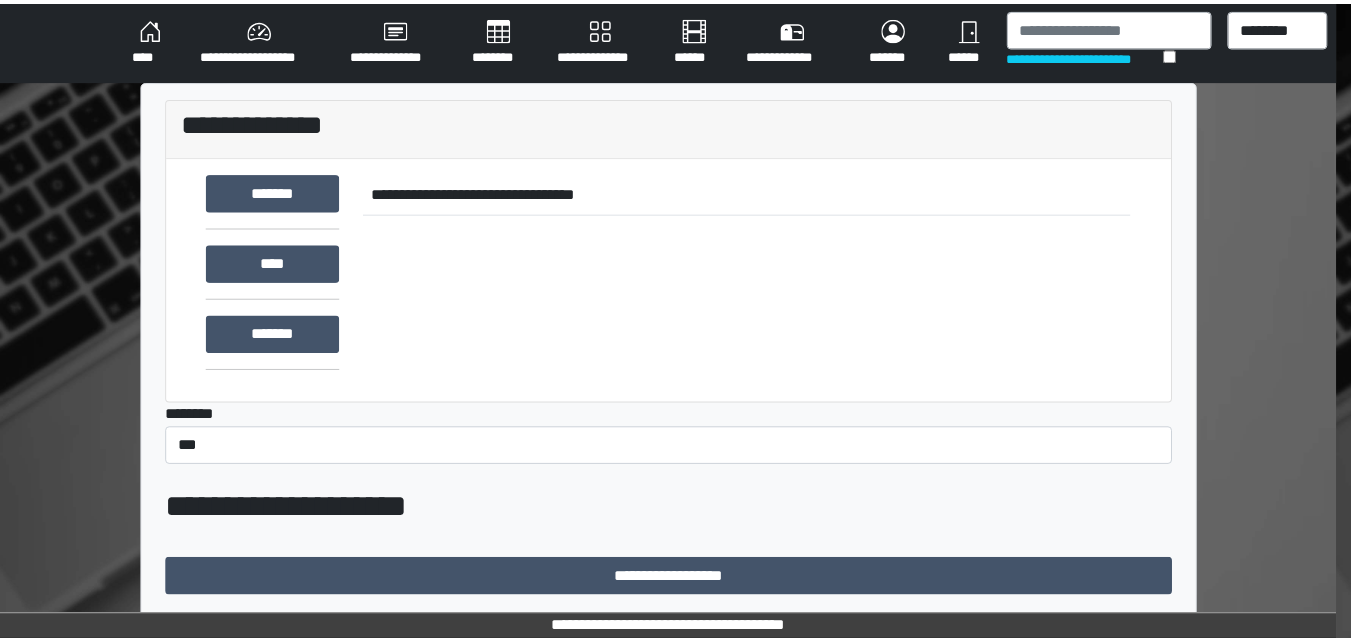 scroll, scrollTop: 0, scrollLeft: 0, axis: both 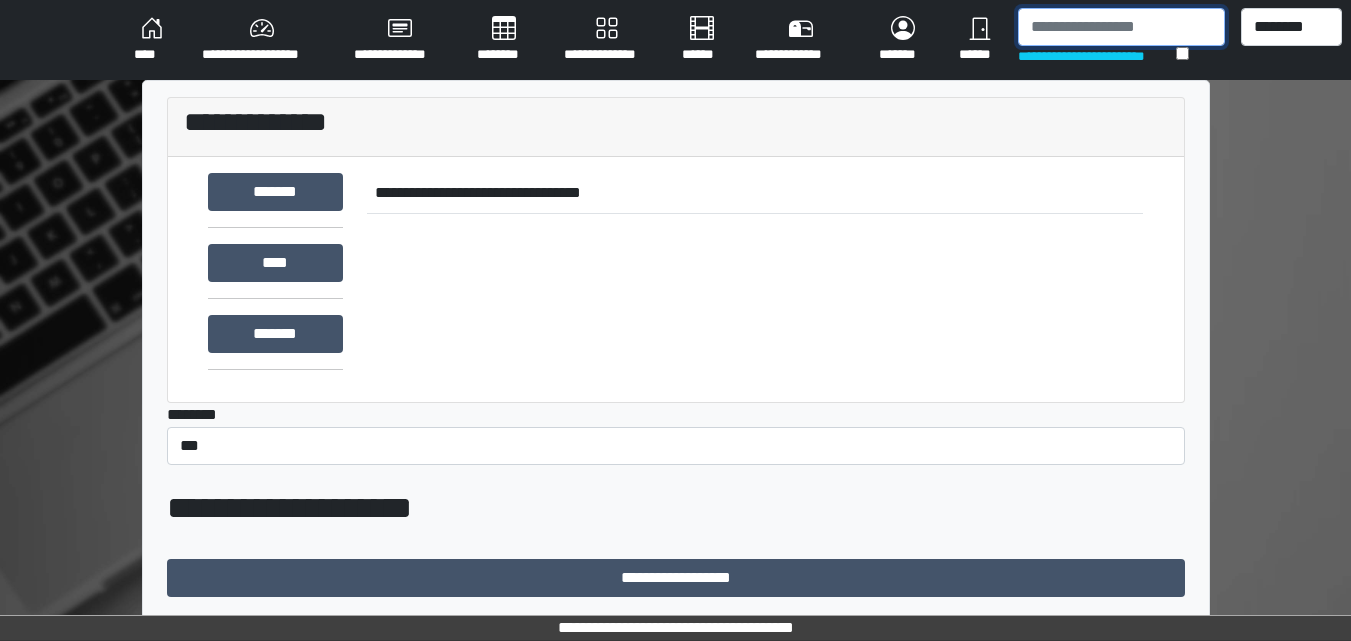 click at bounding box center (1121, 27) 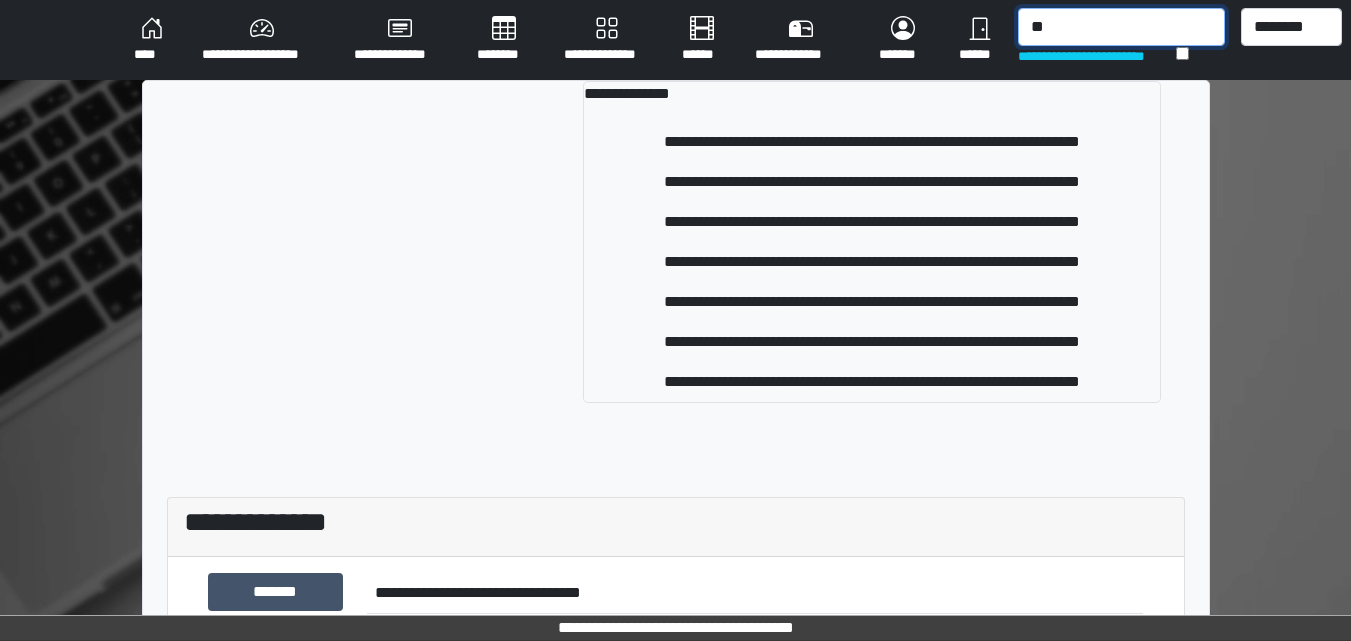 type on "*" 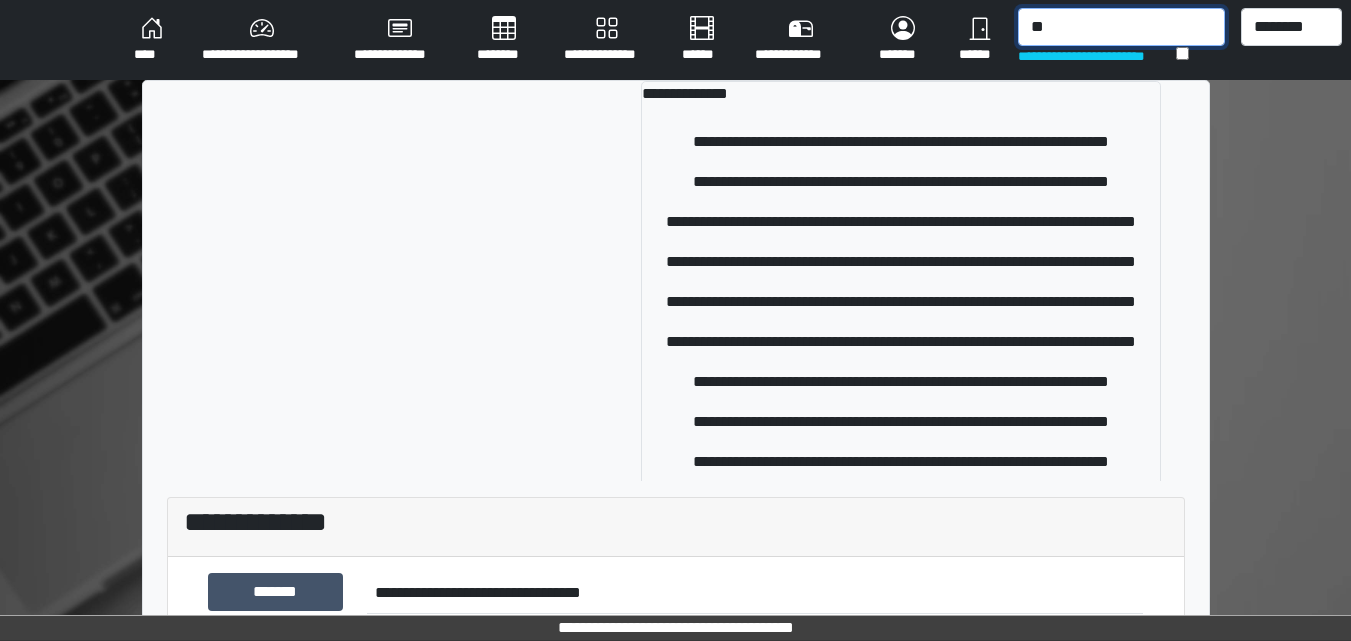 type on "*" 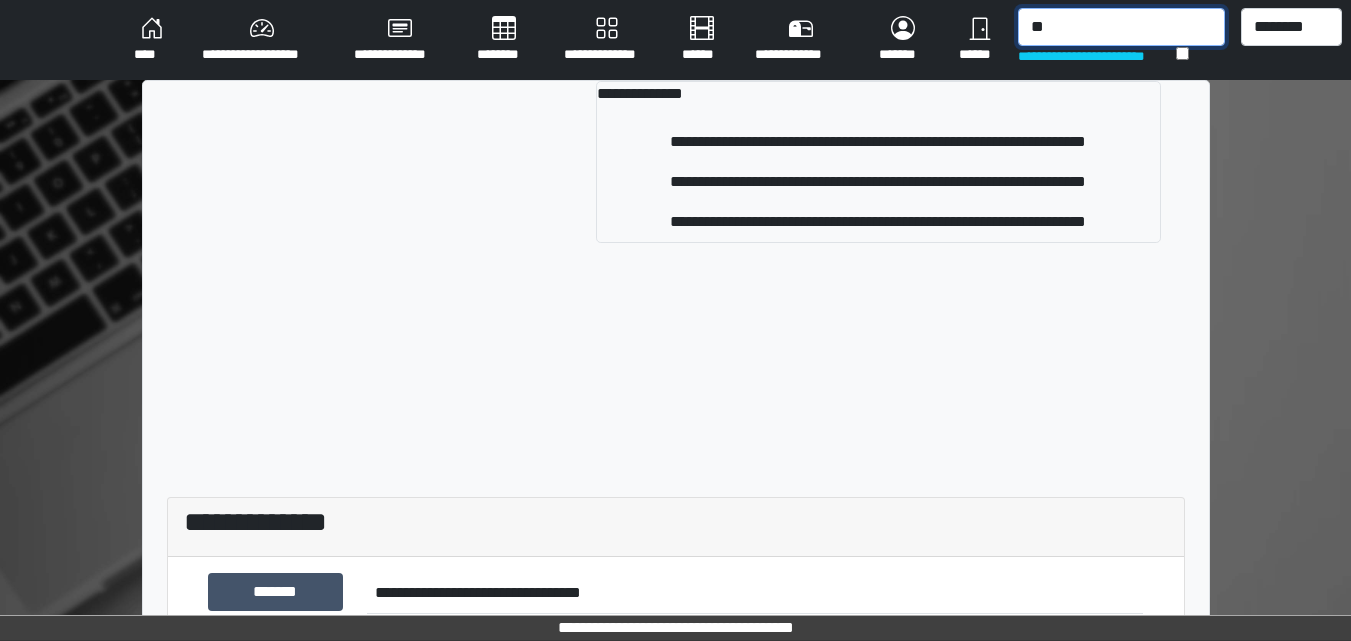 type on "*" 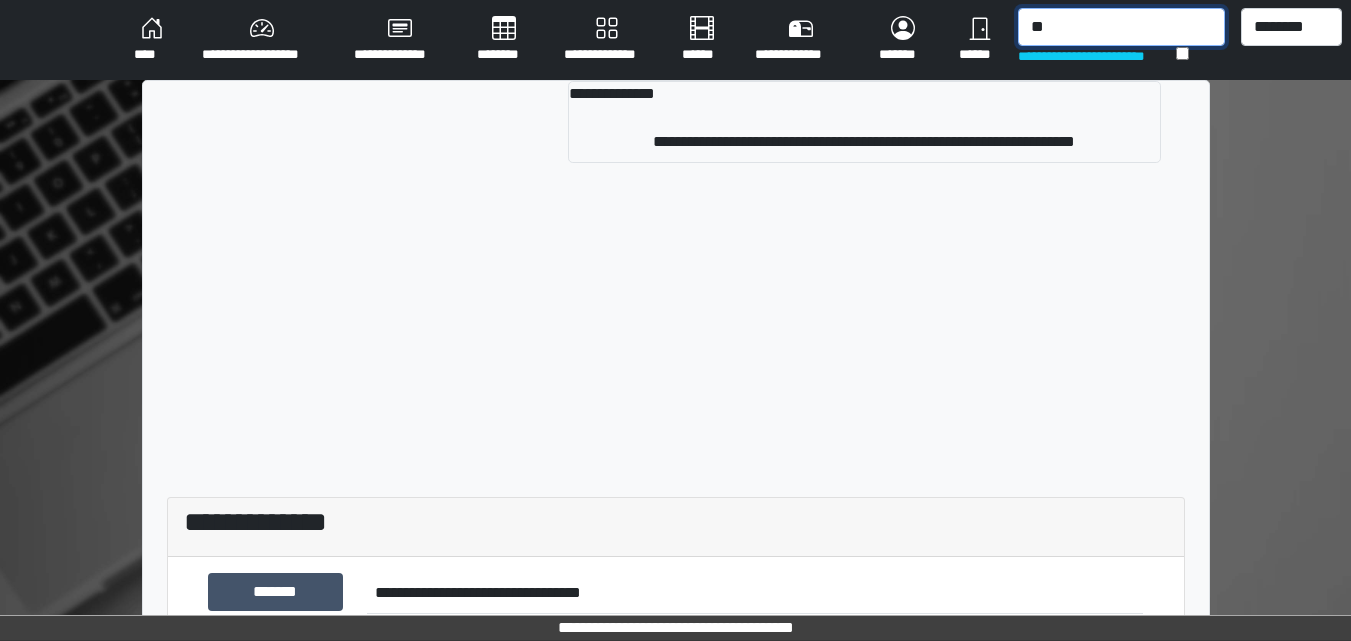 type on "*" 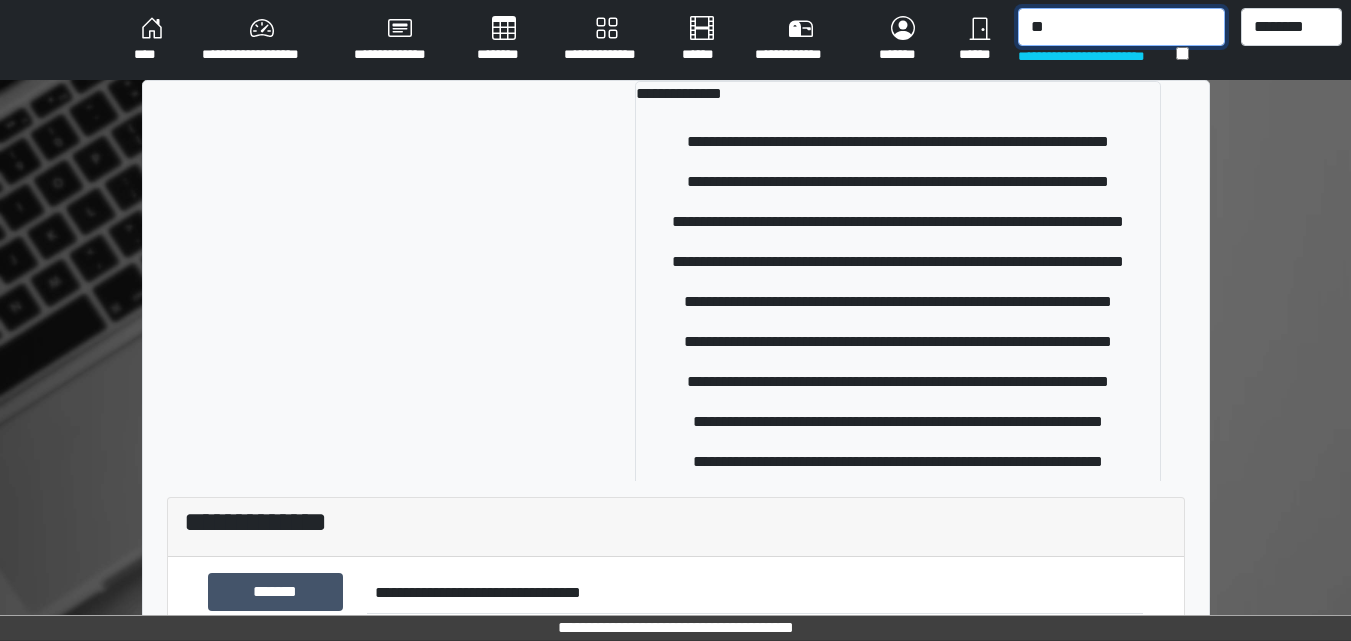 type on "*" 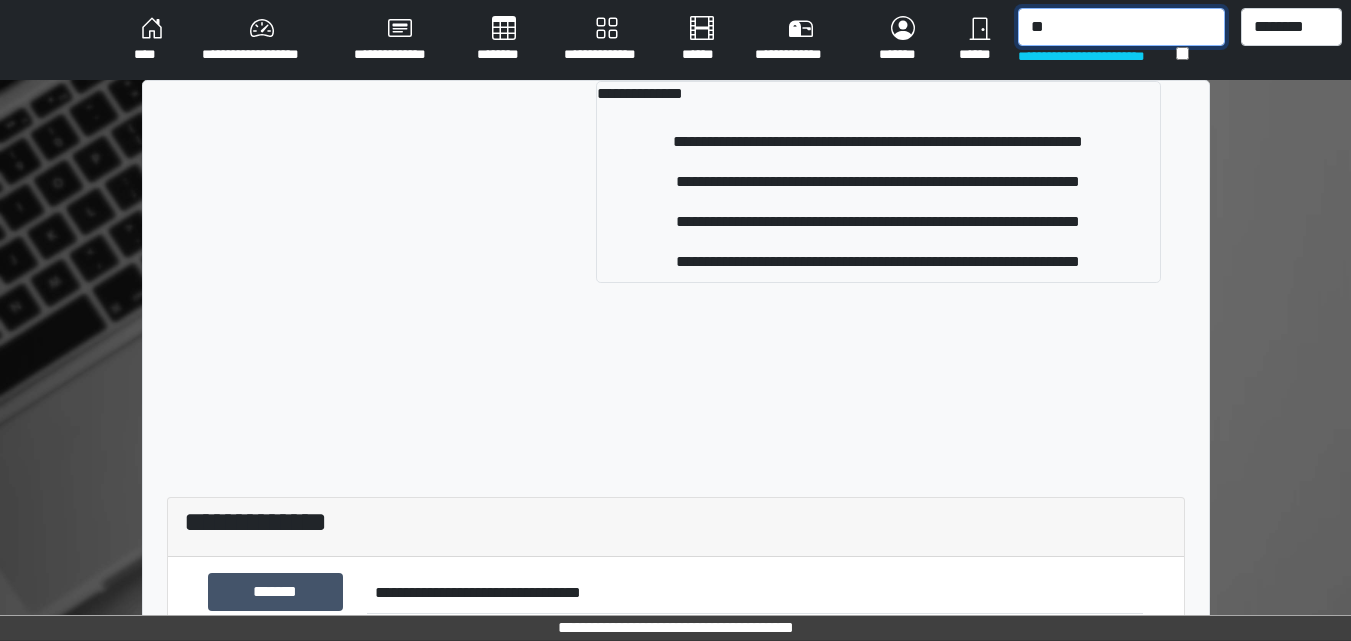 type on "*" 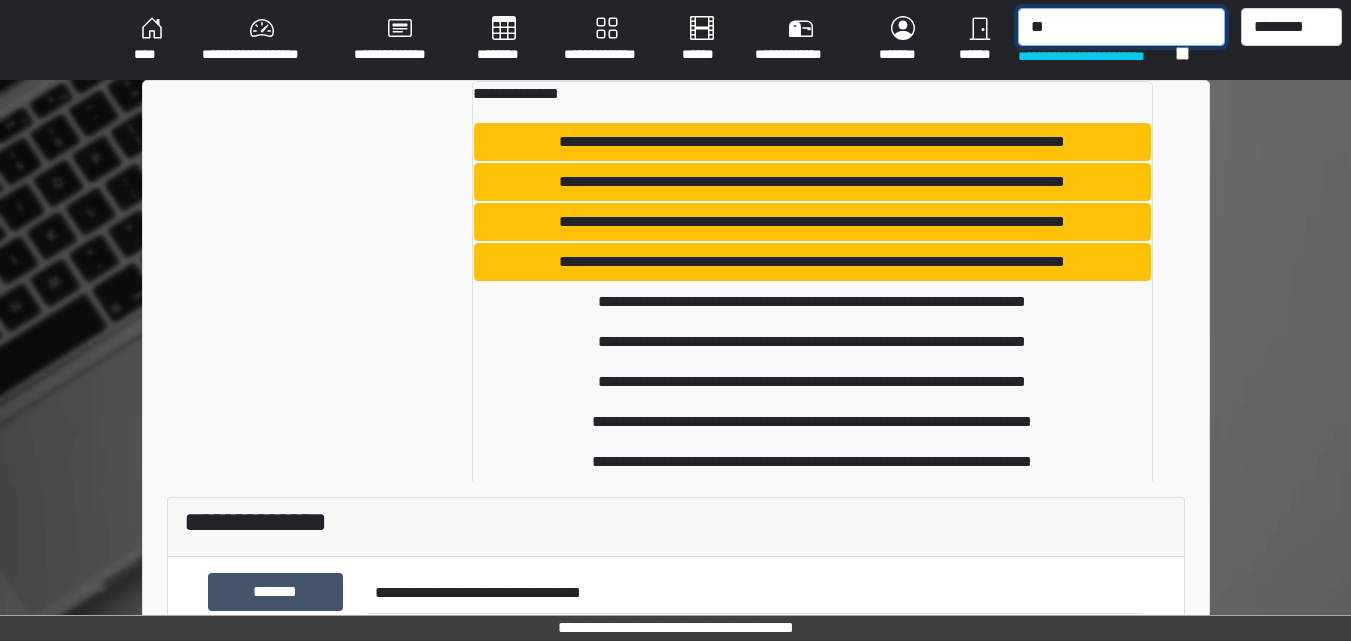 type on "*" 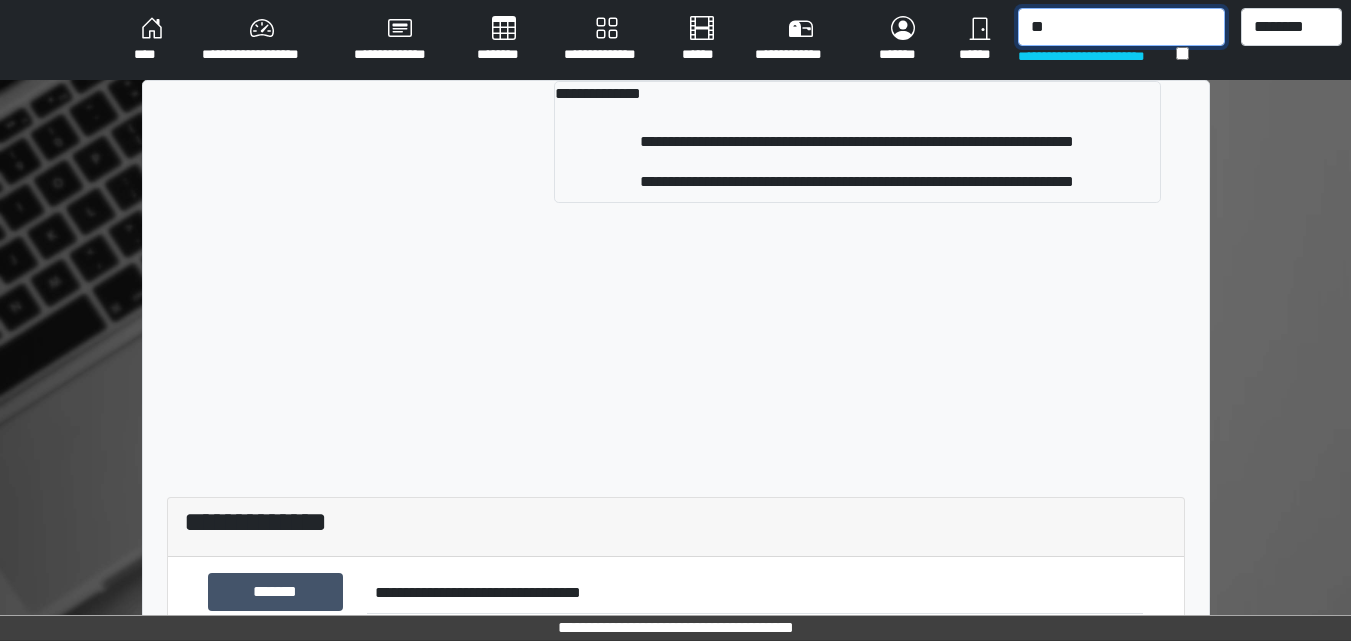 type on "*" 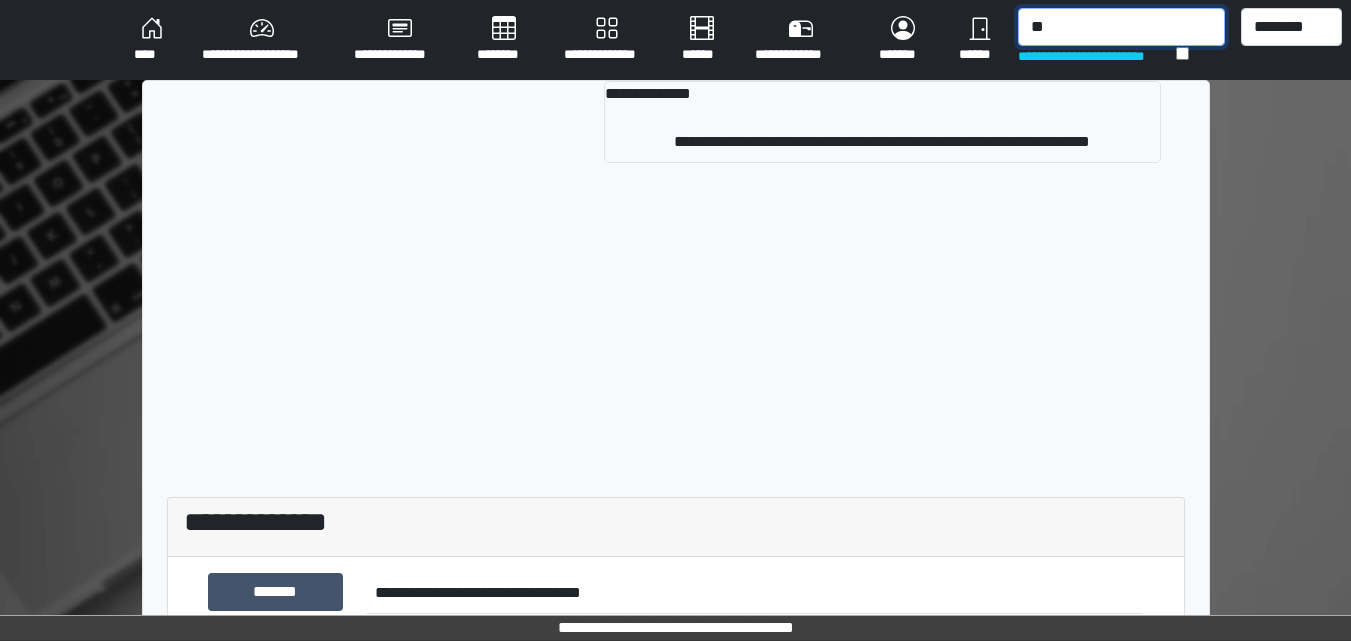 type on "*" 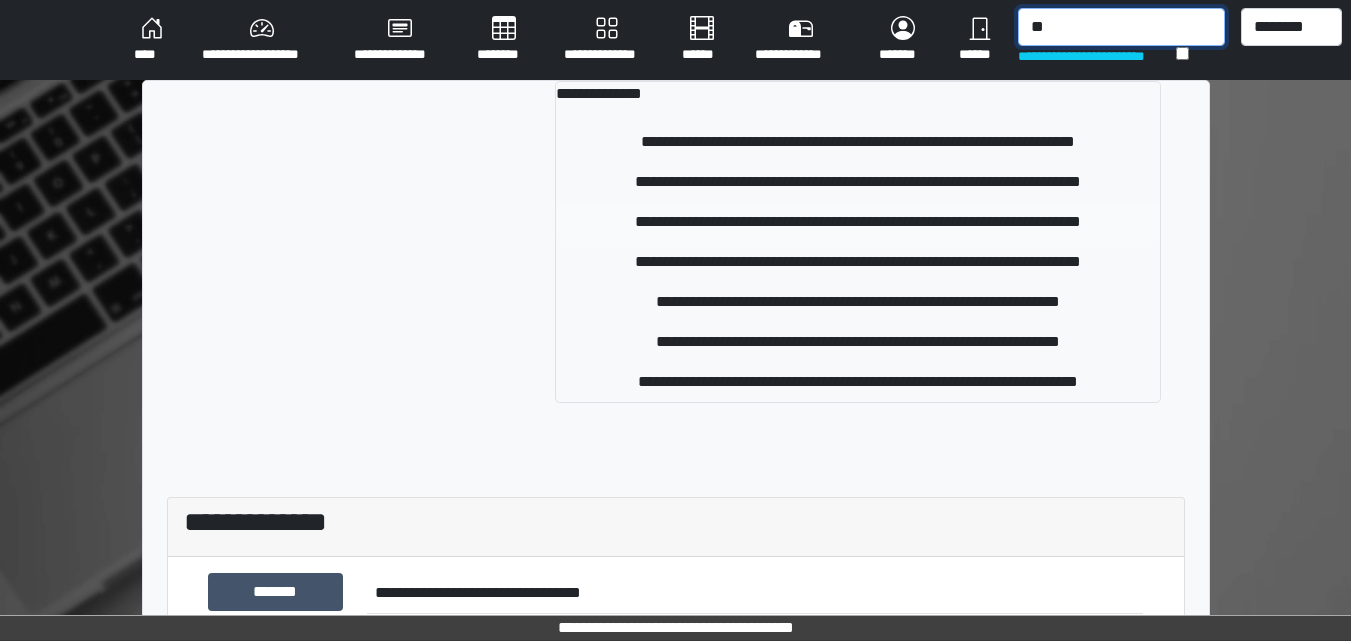 type on "*" 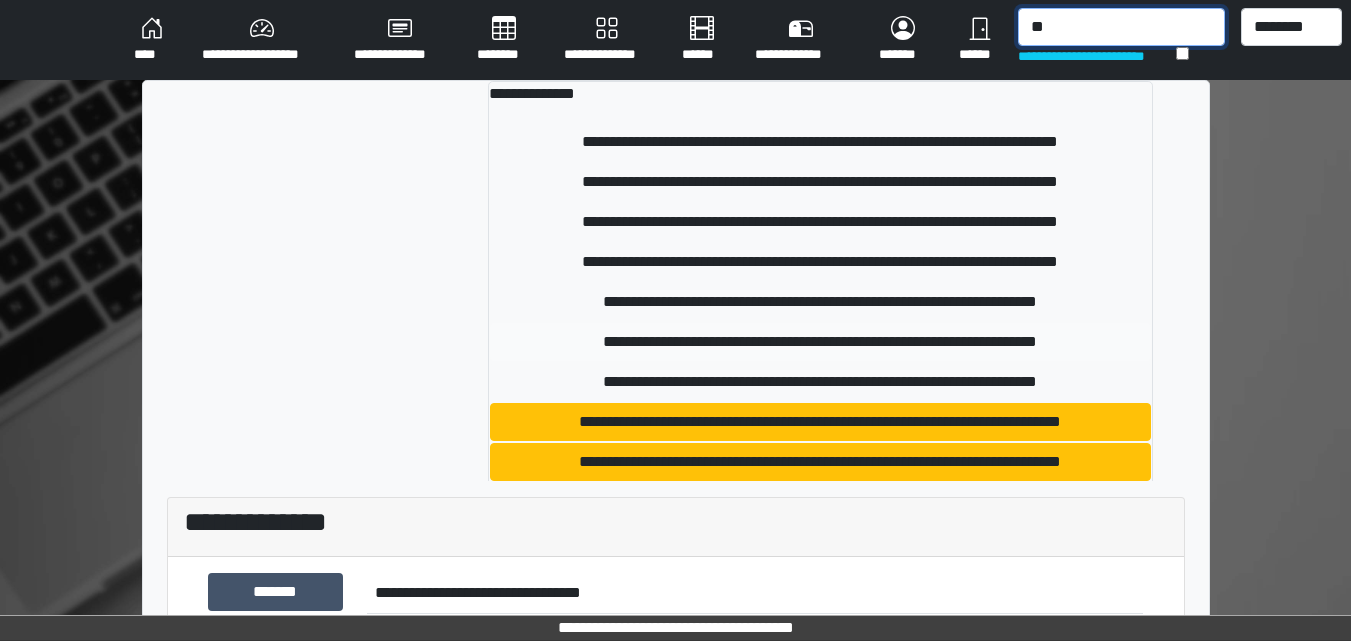type on "*" 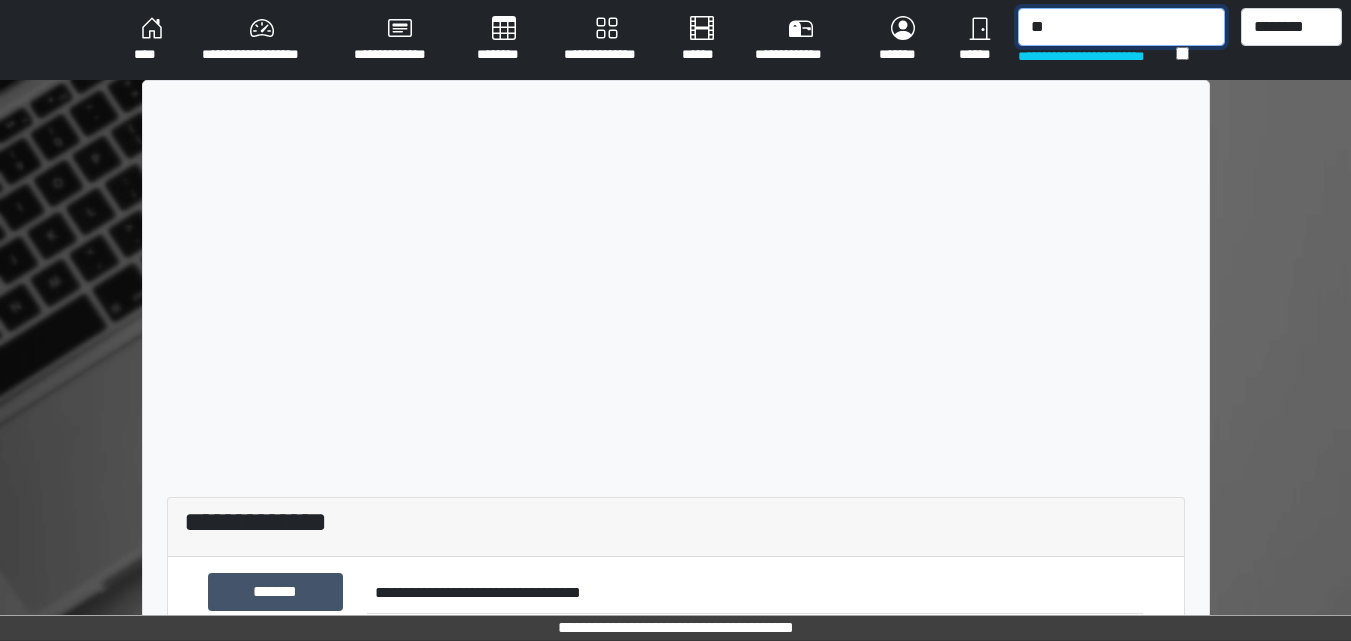type on "*" 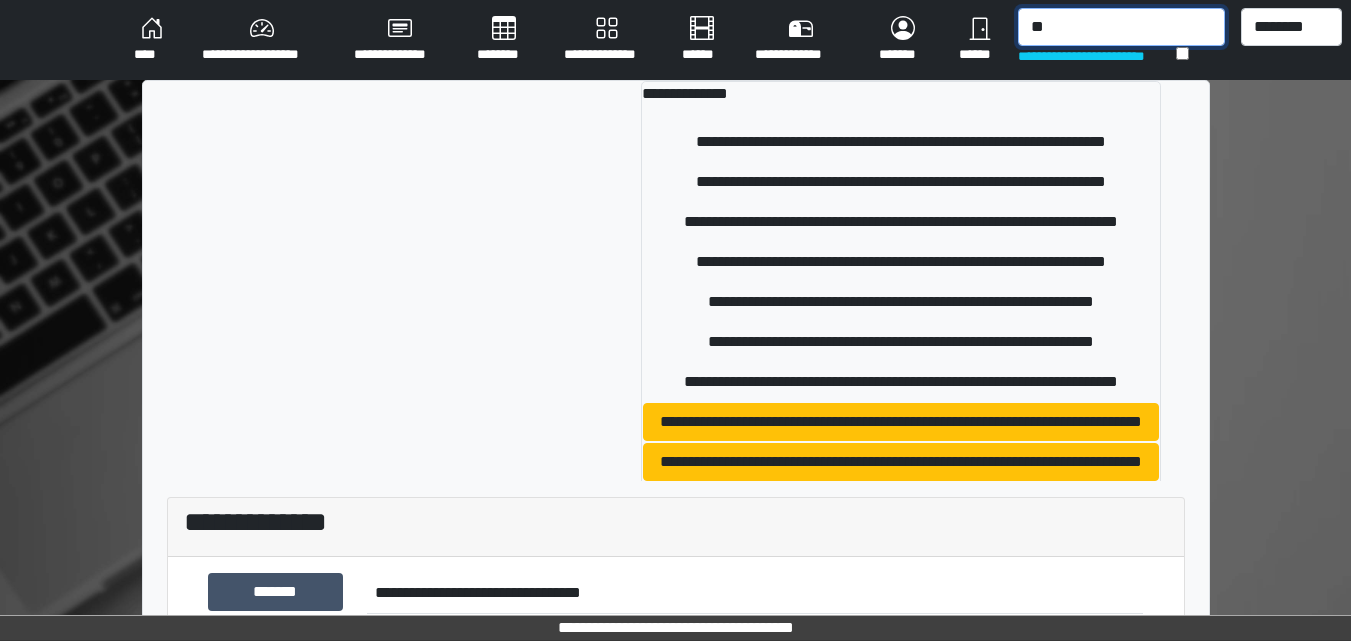 type on "*" 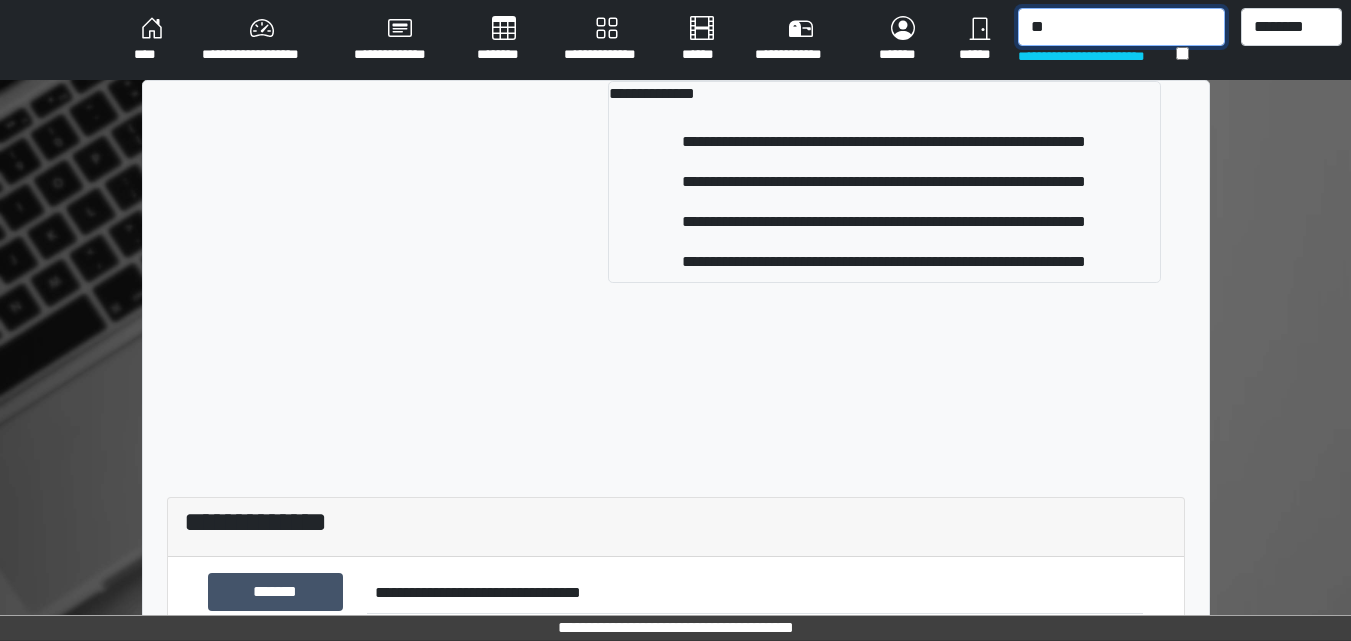 type on "*" 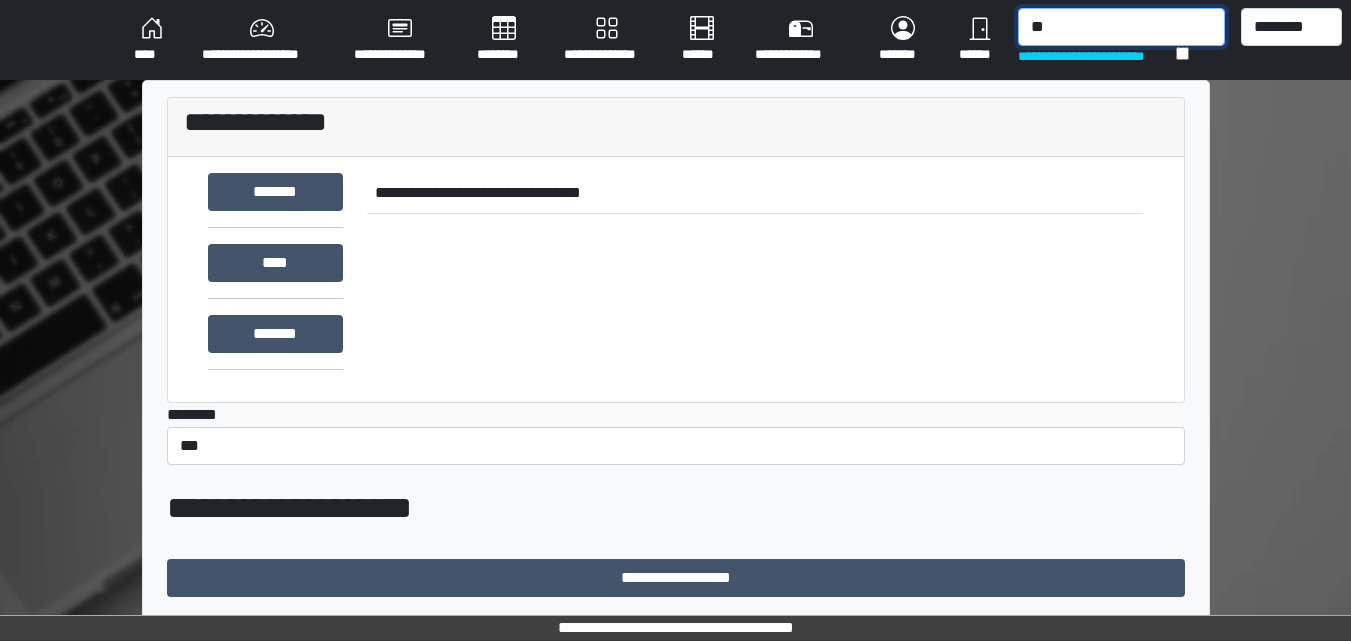 type on "*" 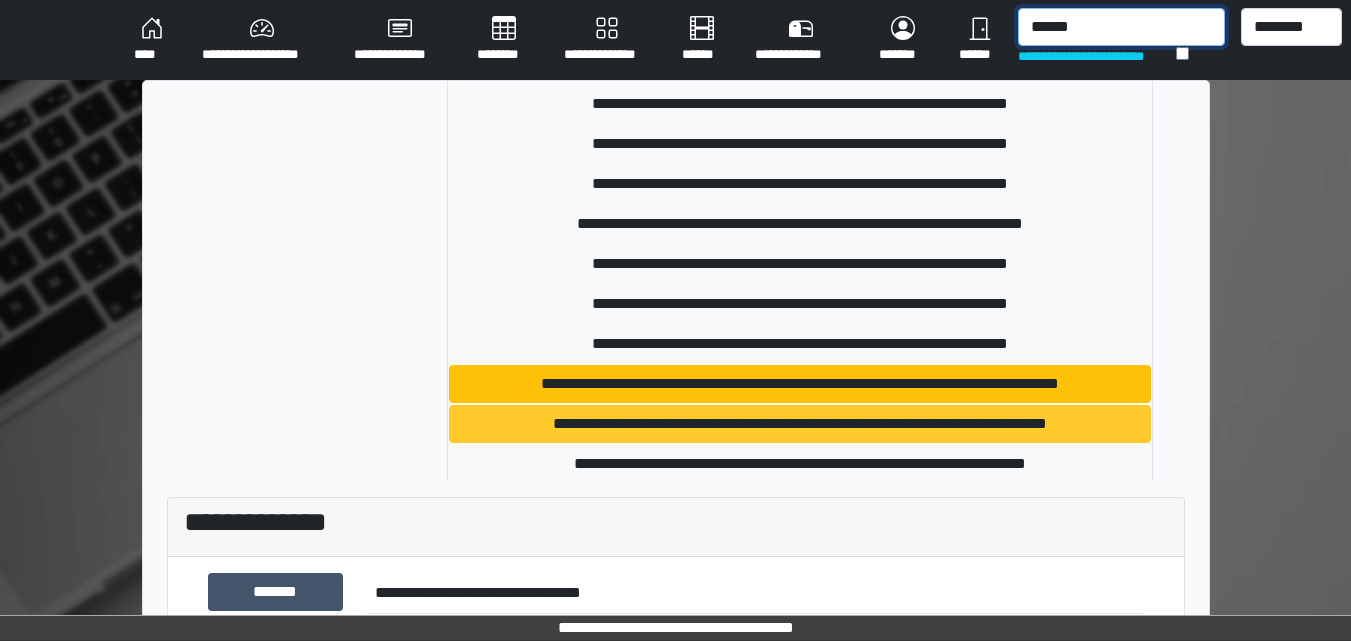 scroll, scrollTop: 258, scrollLeft: 0, axis: vertical 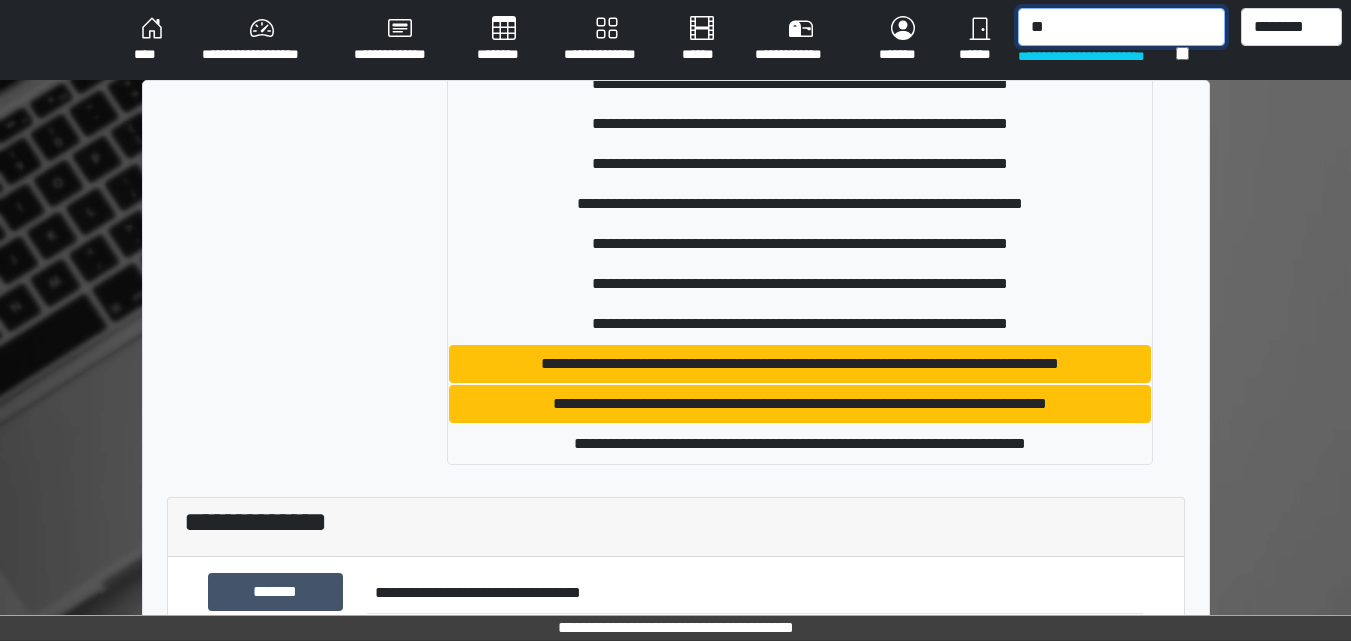 type on "*" 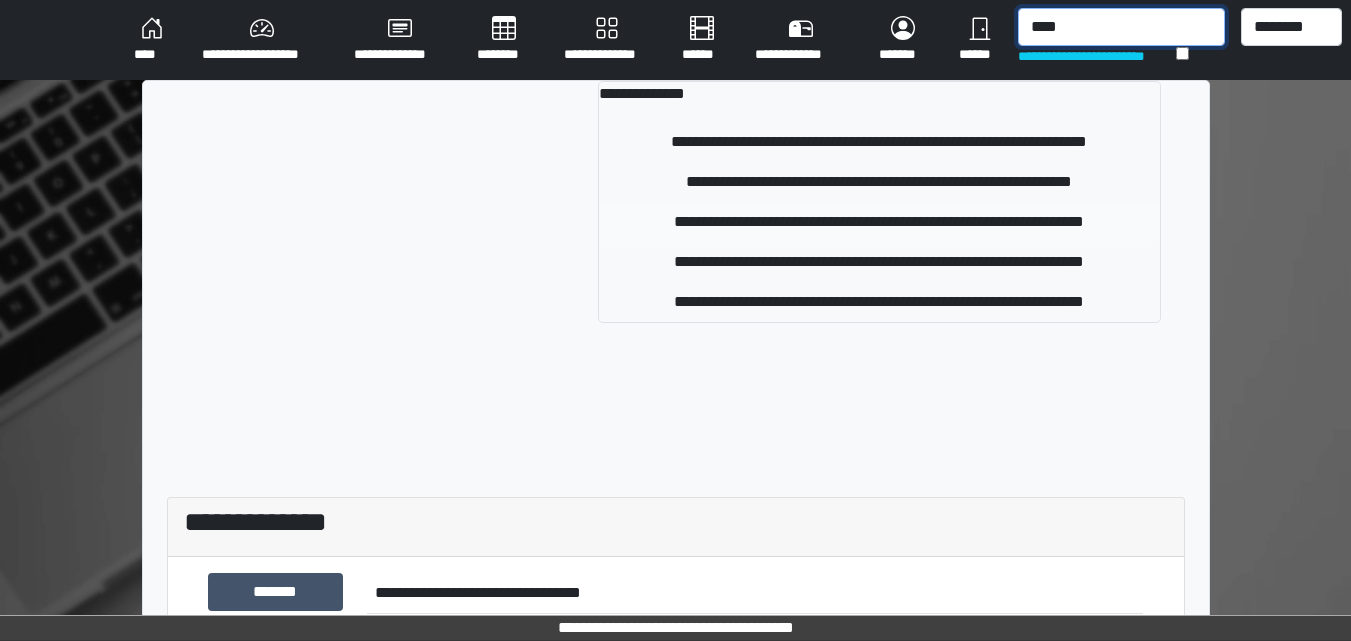 type on "****" 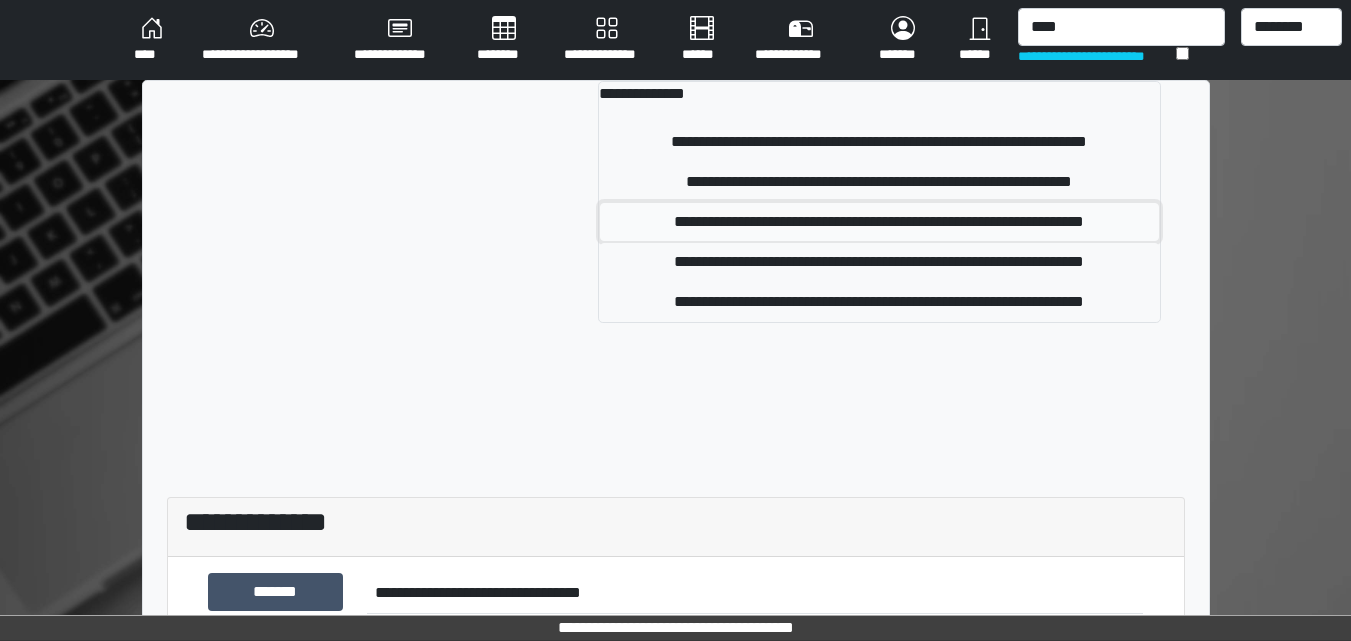 click on "**********" at bounding box center [879, 222] 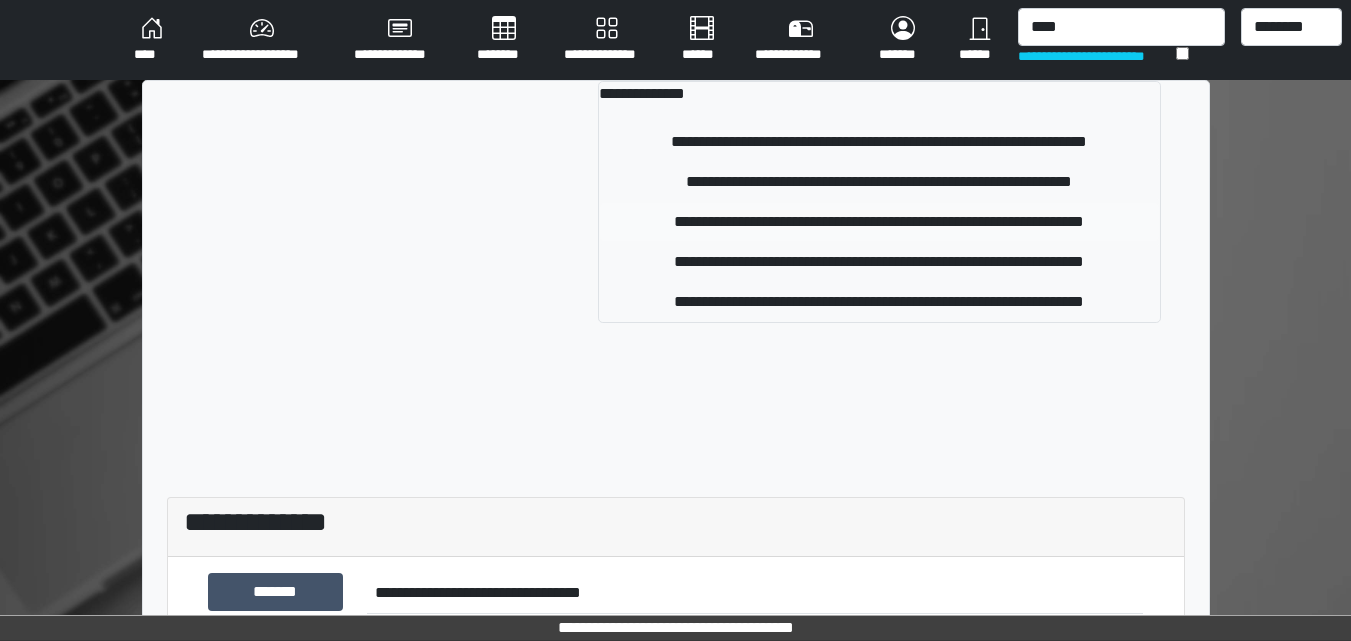 type 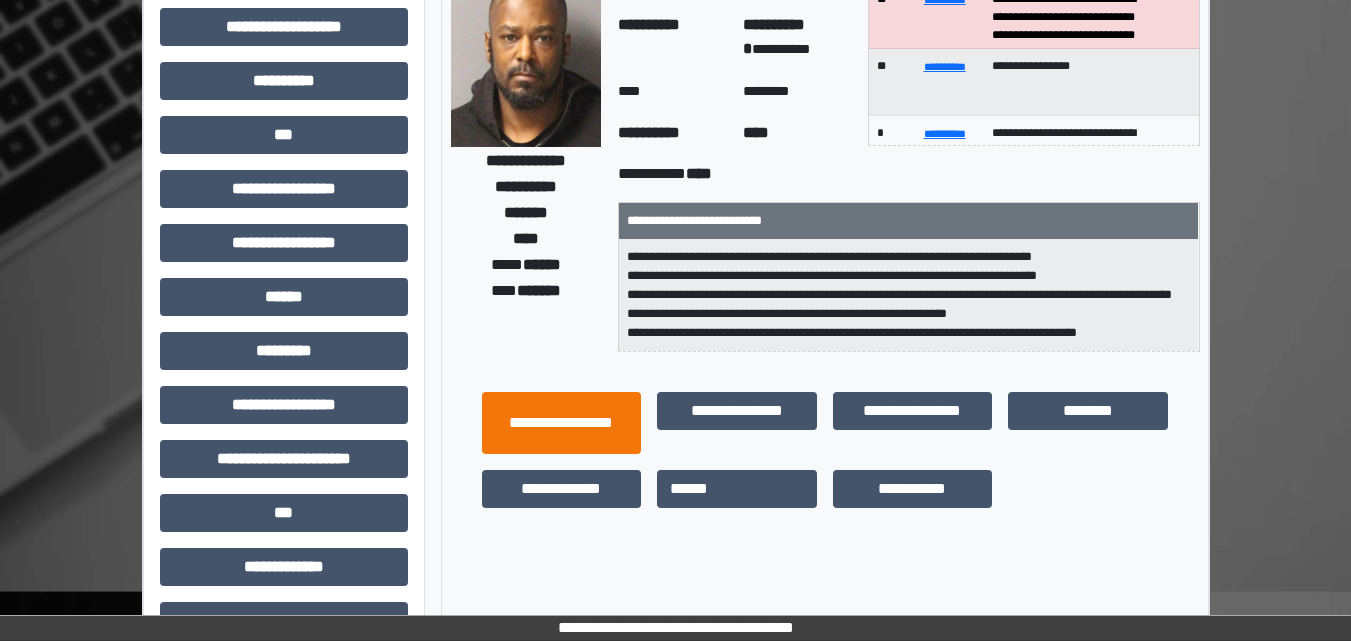 scroll, scrollTop: 0, scrollLeft: 0, axis: both 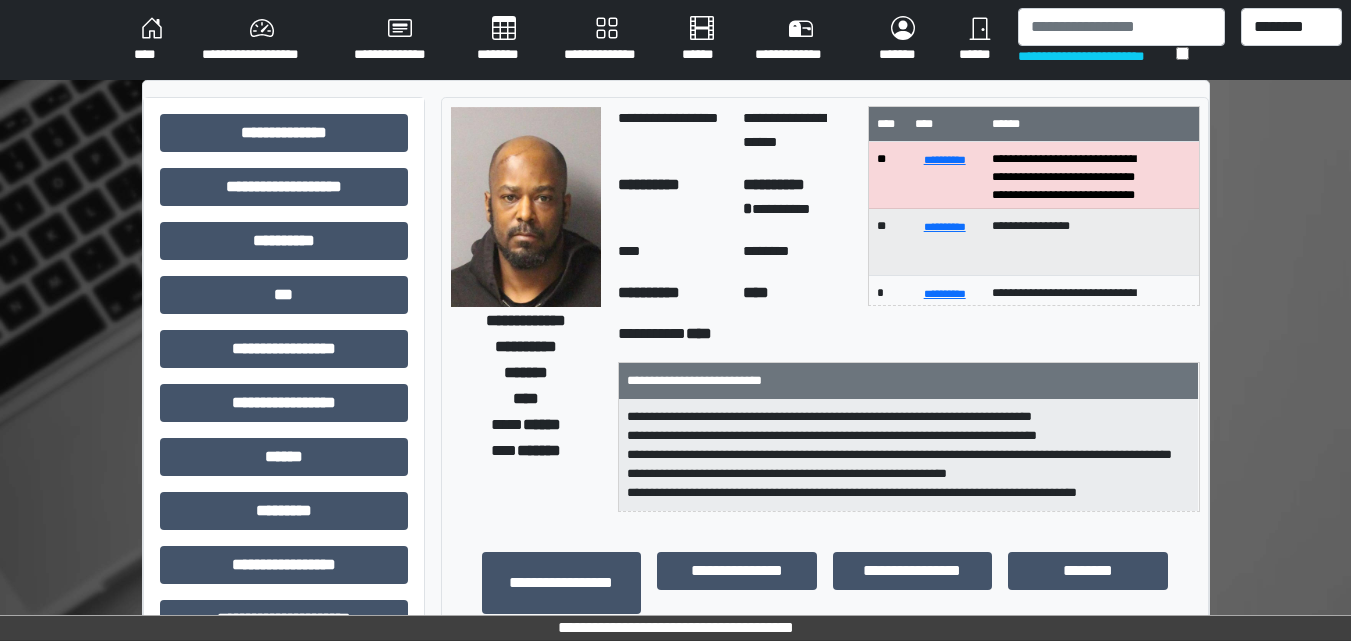 click on "****" at bounding box center (152, 40) 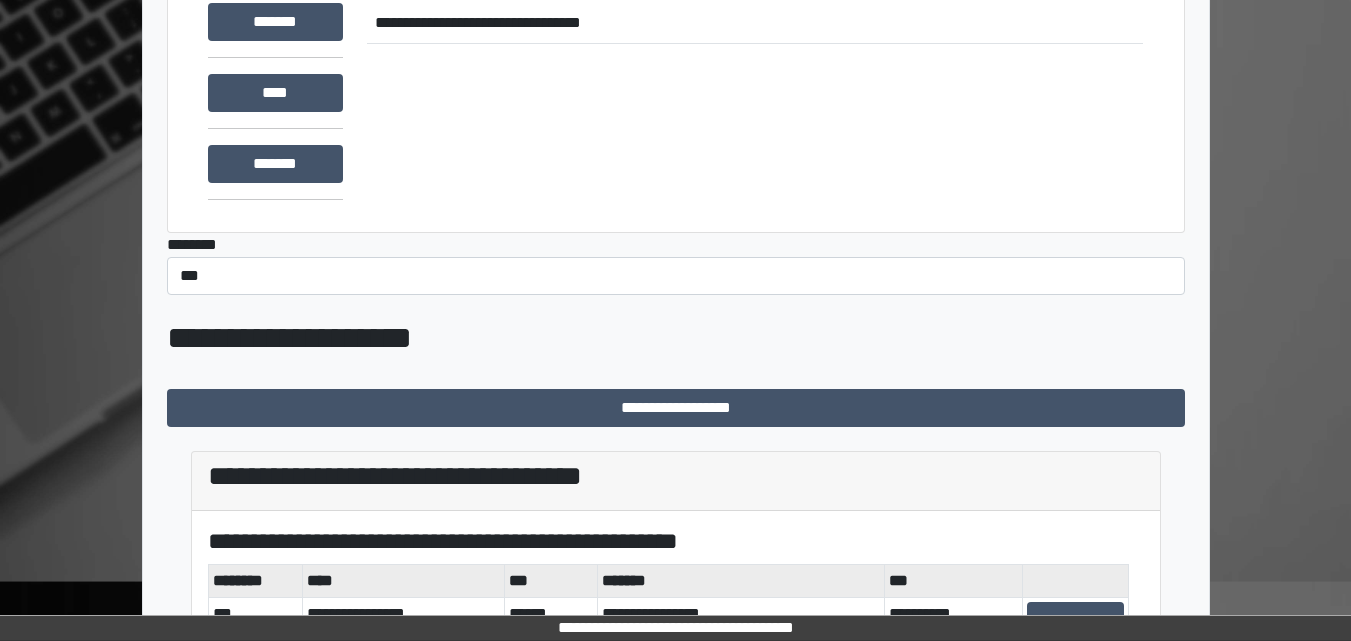 scroll, scrollTop: 391, scrollLeft: 0, axis: vertical 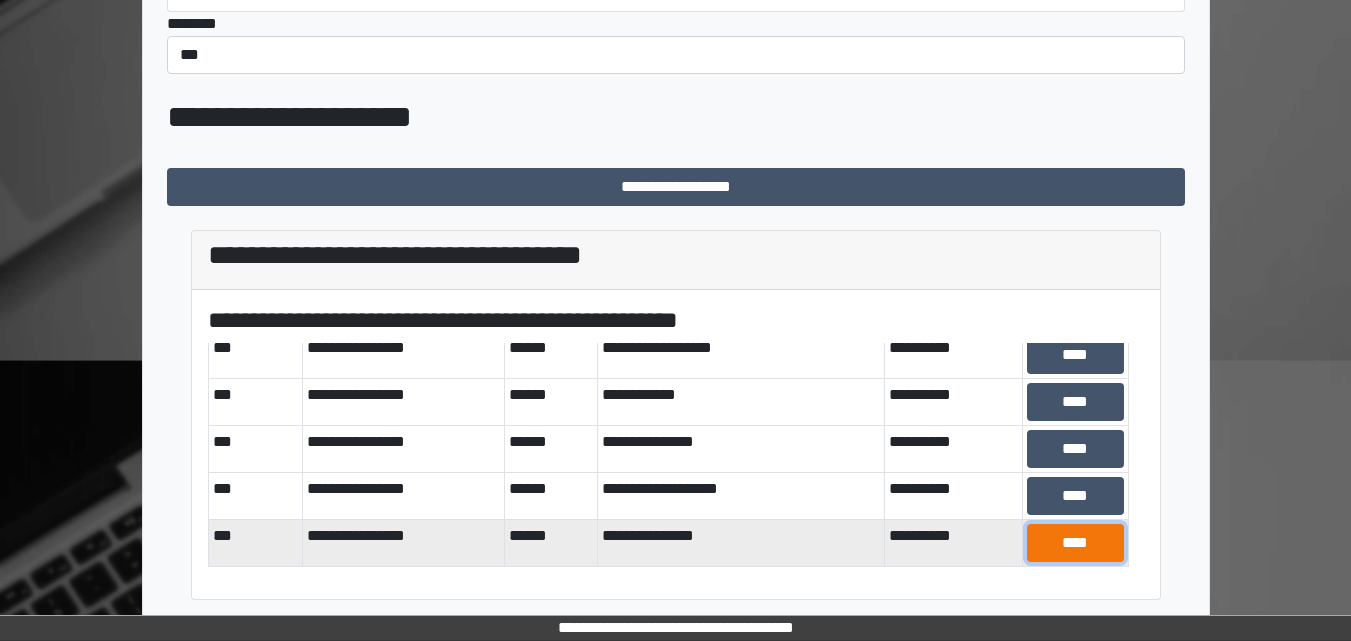 click on "****" at bounding box center [1075, 543] 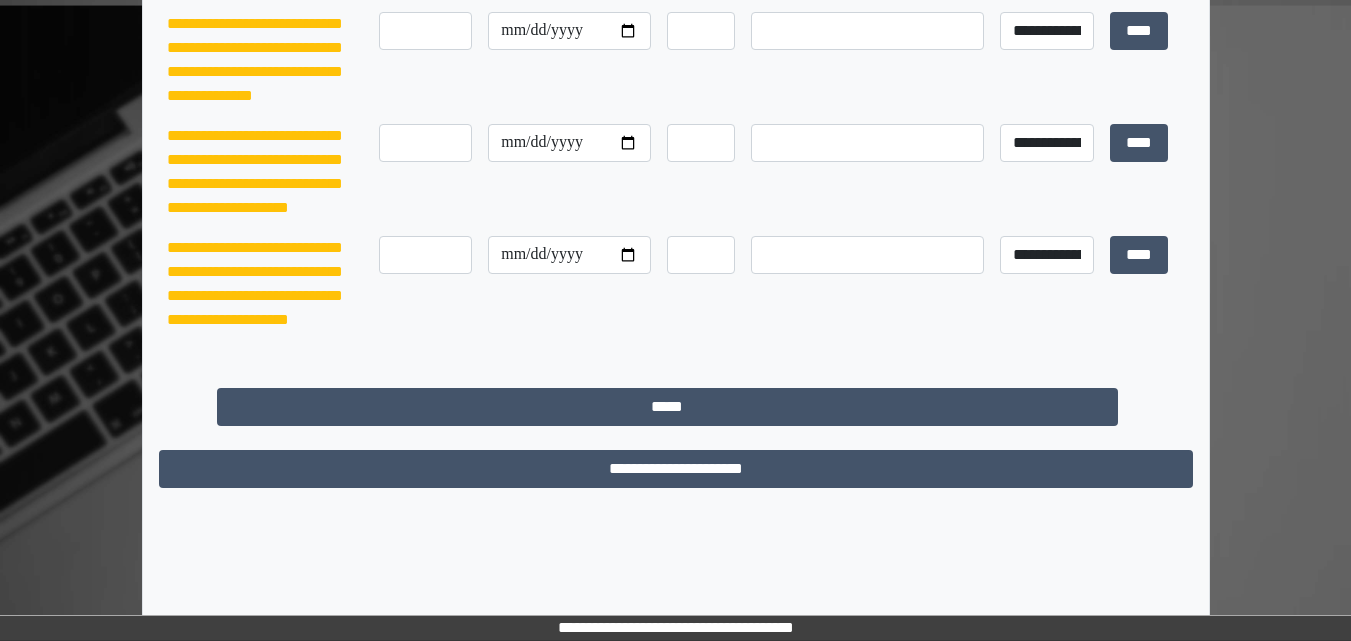 scroll, scrollTop: 0, scrollLeft: 0, axis: both 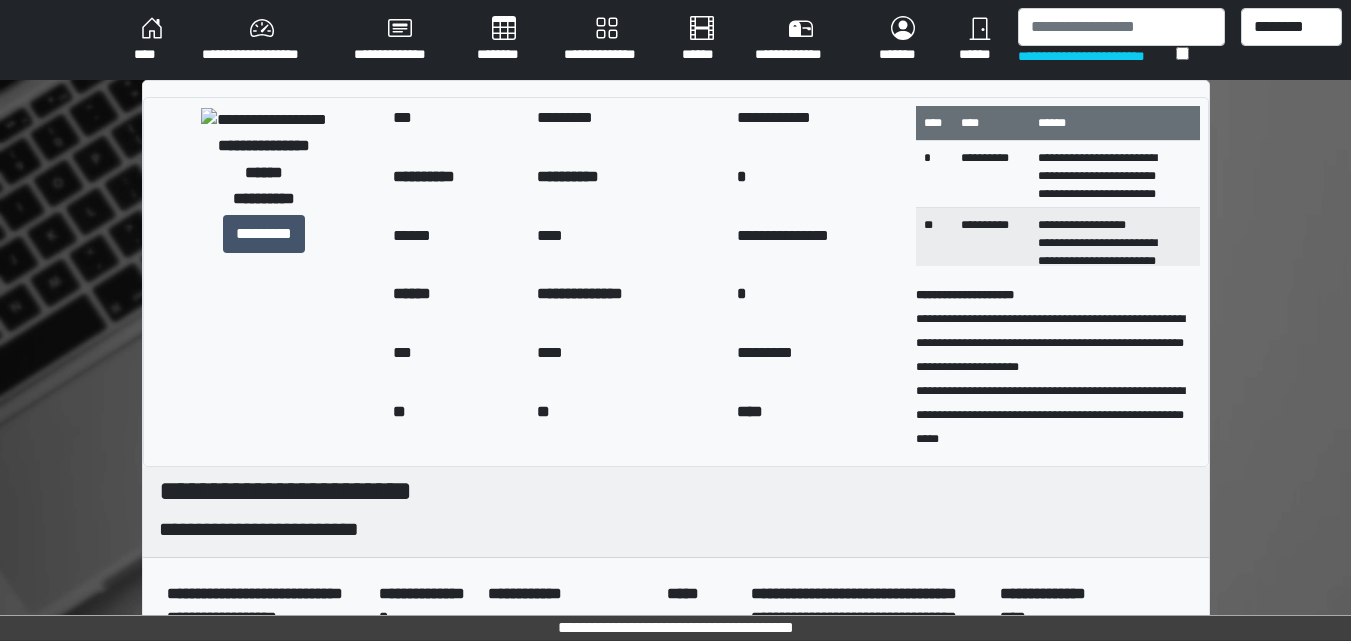 click on "****" at bounding box center [152, 40] 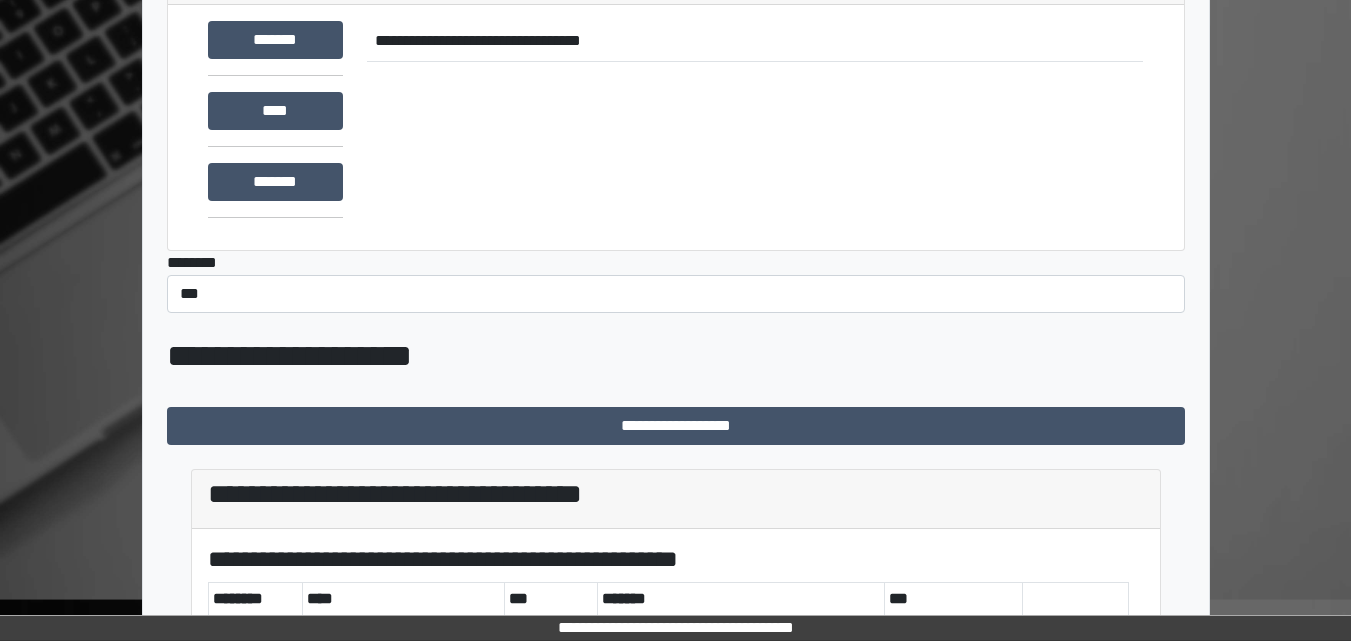 scroll, scrollTop: 0, scrollLeft: 0, axis: both 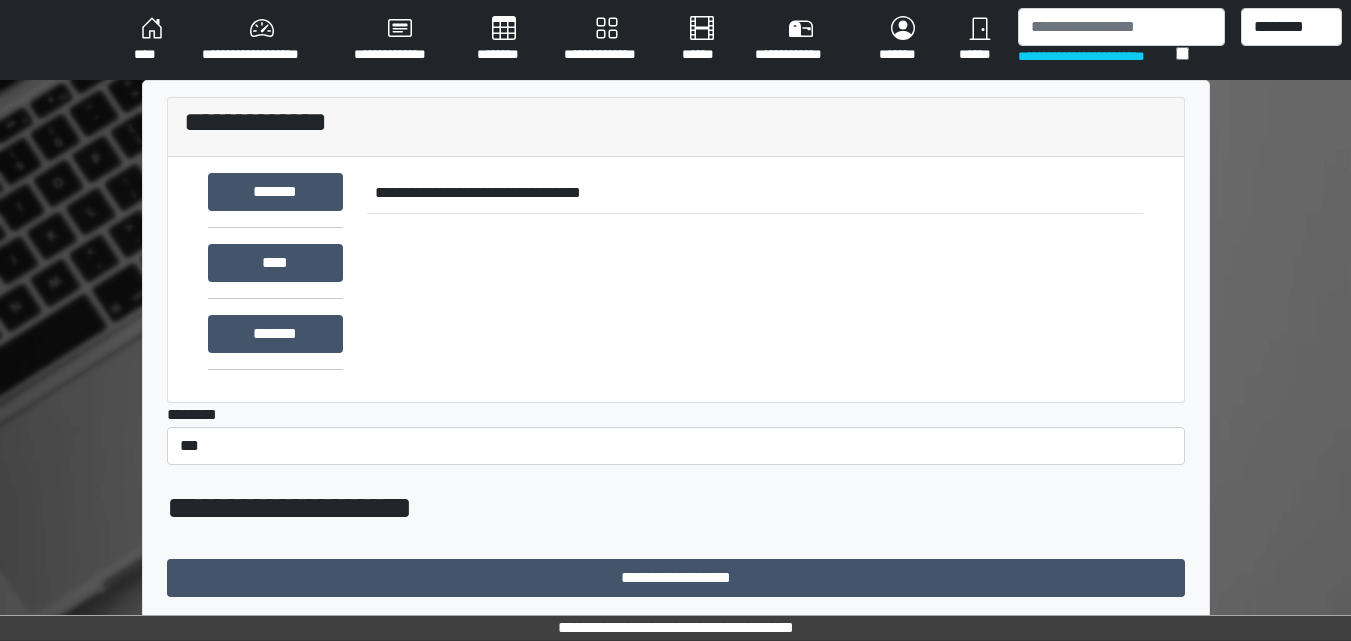 click on "****" at bounding box center (152, 40) 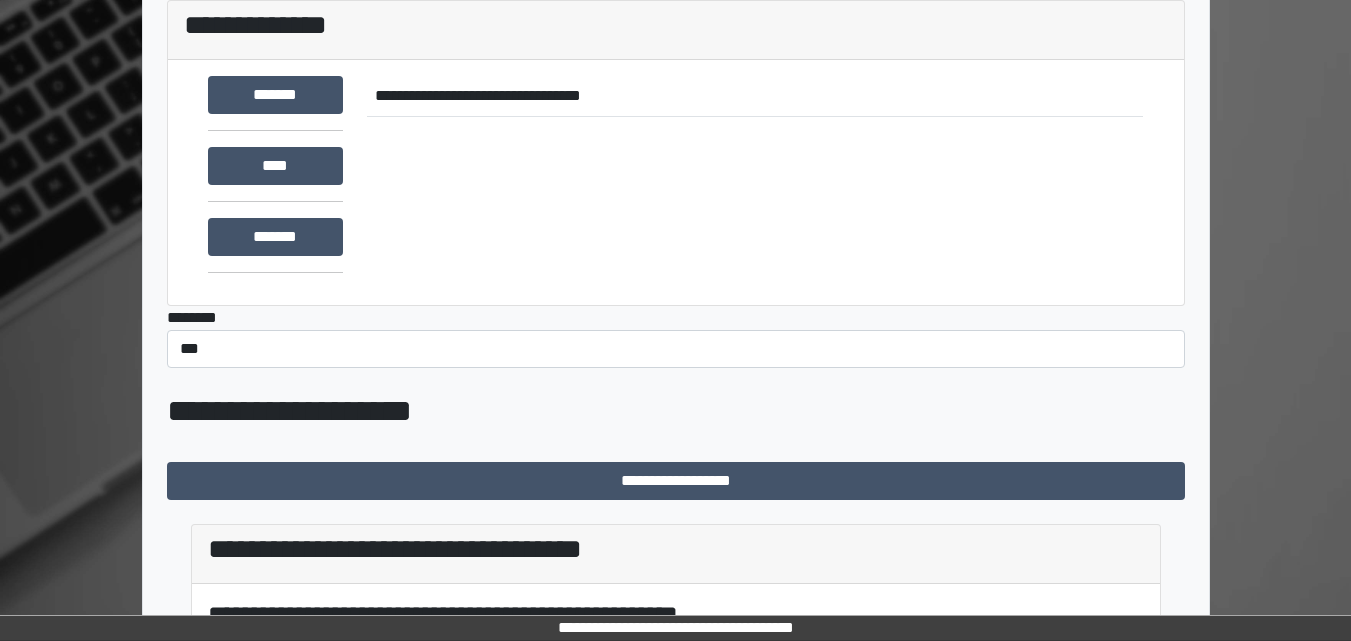 scroll, scrollTop: 391, scrollLeft: 0, axis: vertical 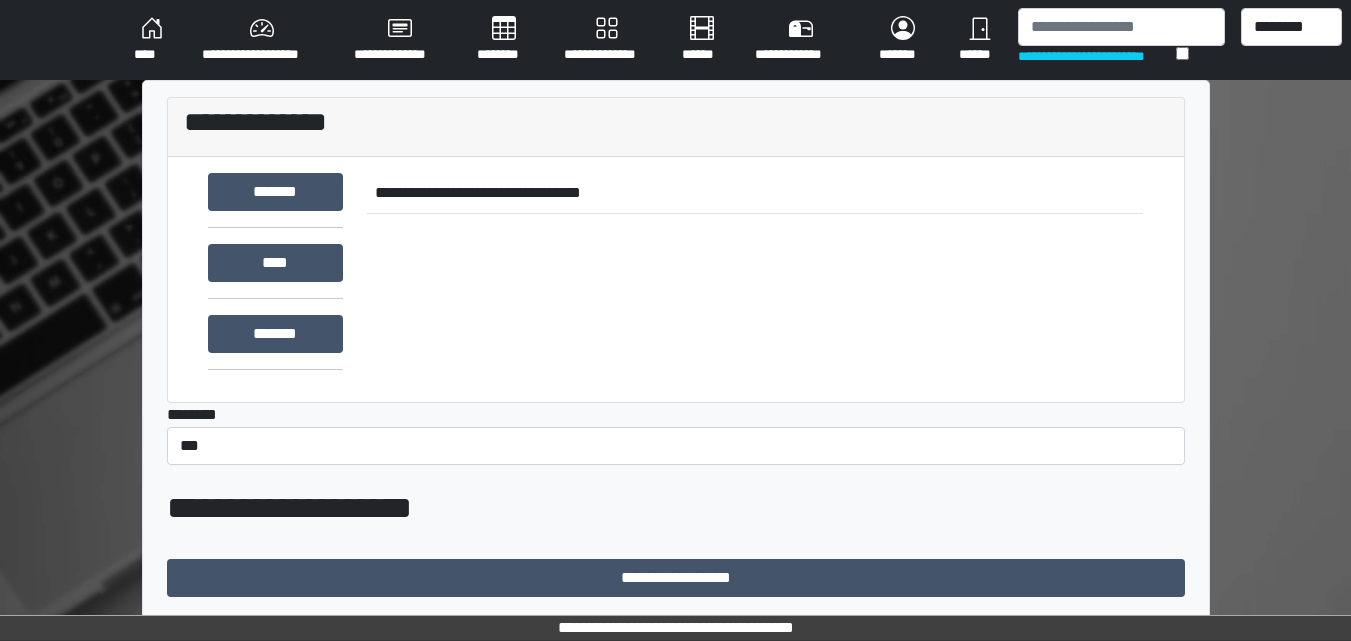 click on "****" at bounding box center (152, 40) 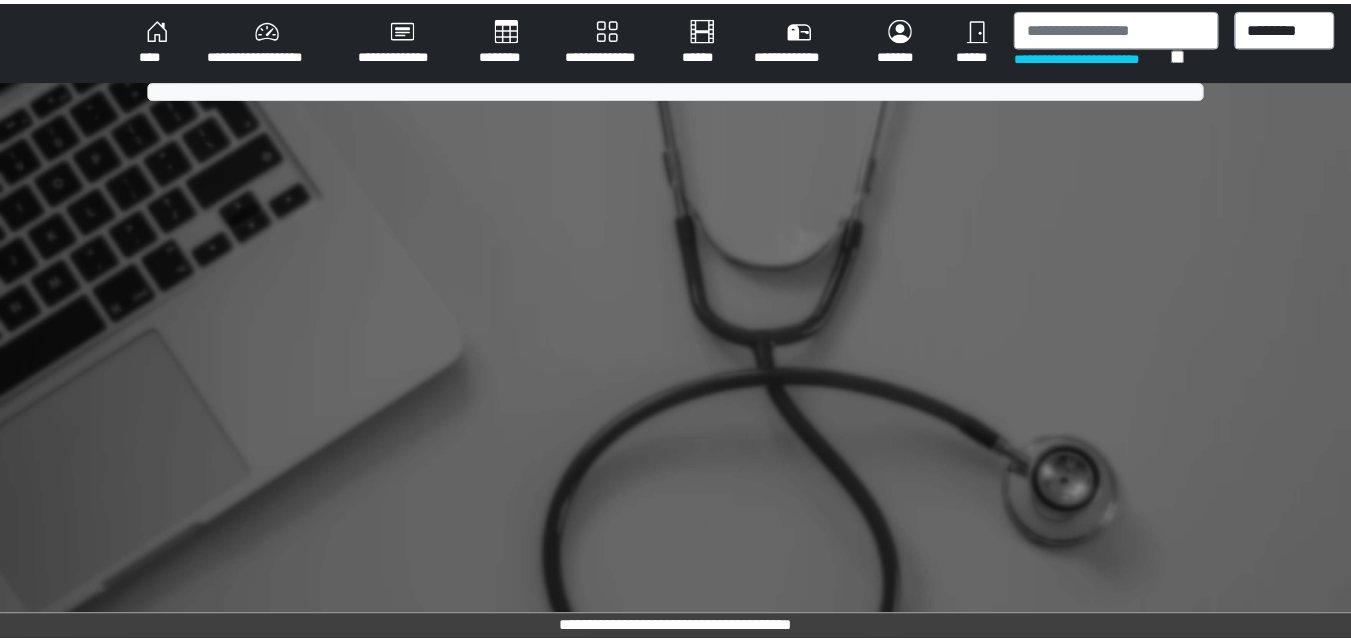 scroll, scrollTop: 0, scrollLeft: 0, axis: both 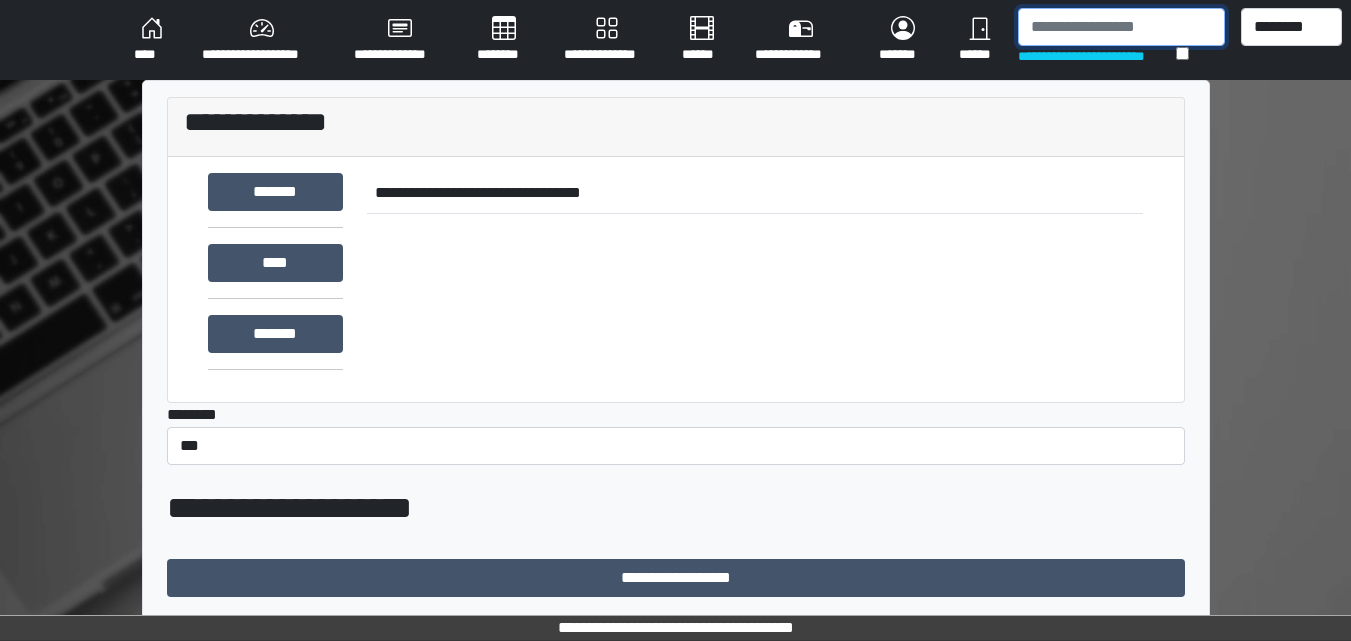 click at bounding box center [1121, 27] 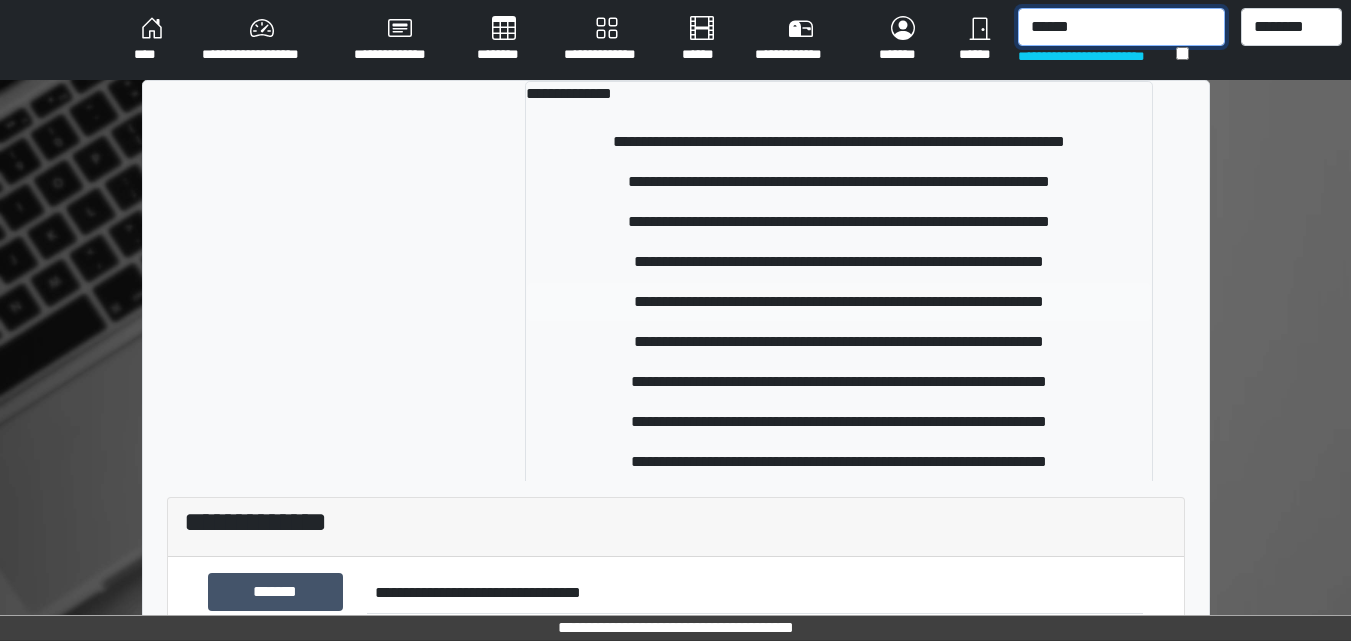 type on "******" 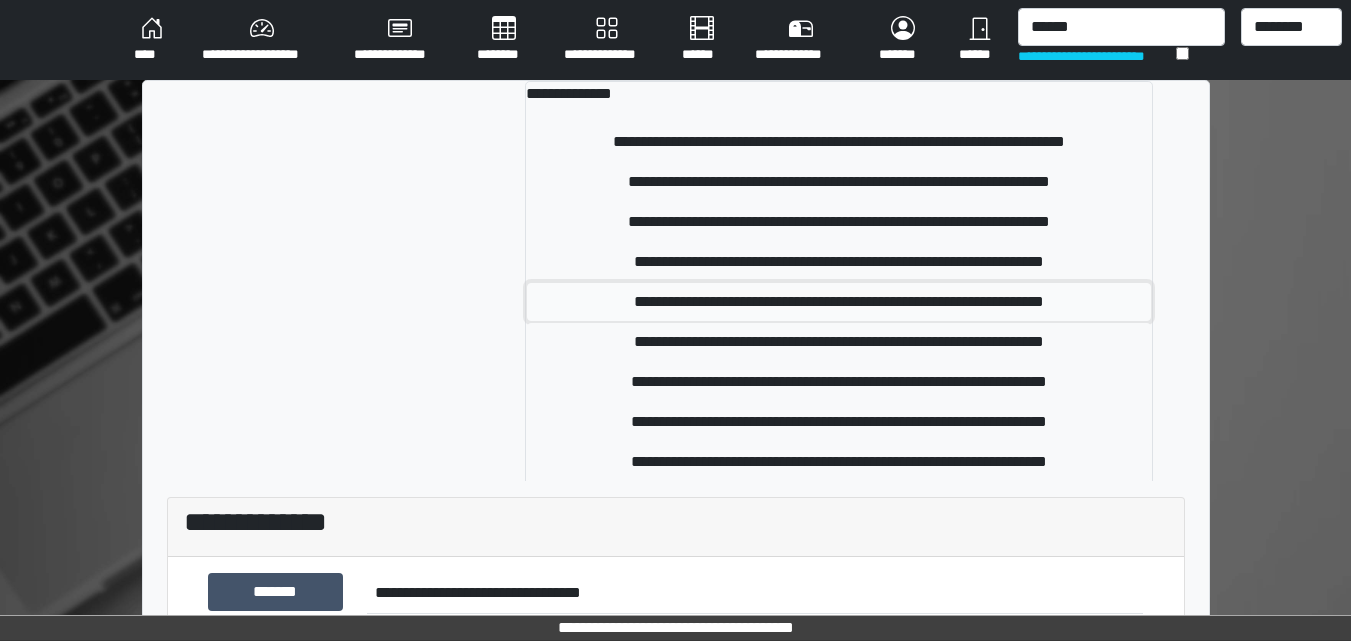 click on "**********" at bounding box center [839, 302] 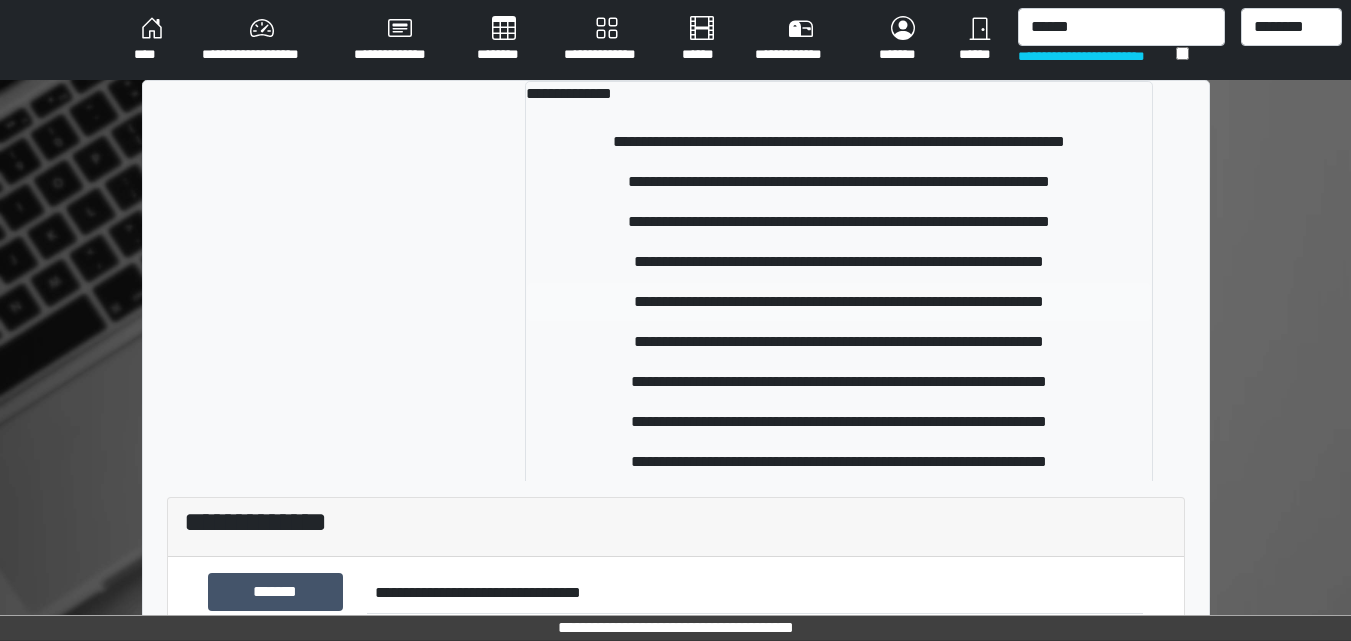 type 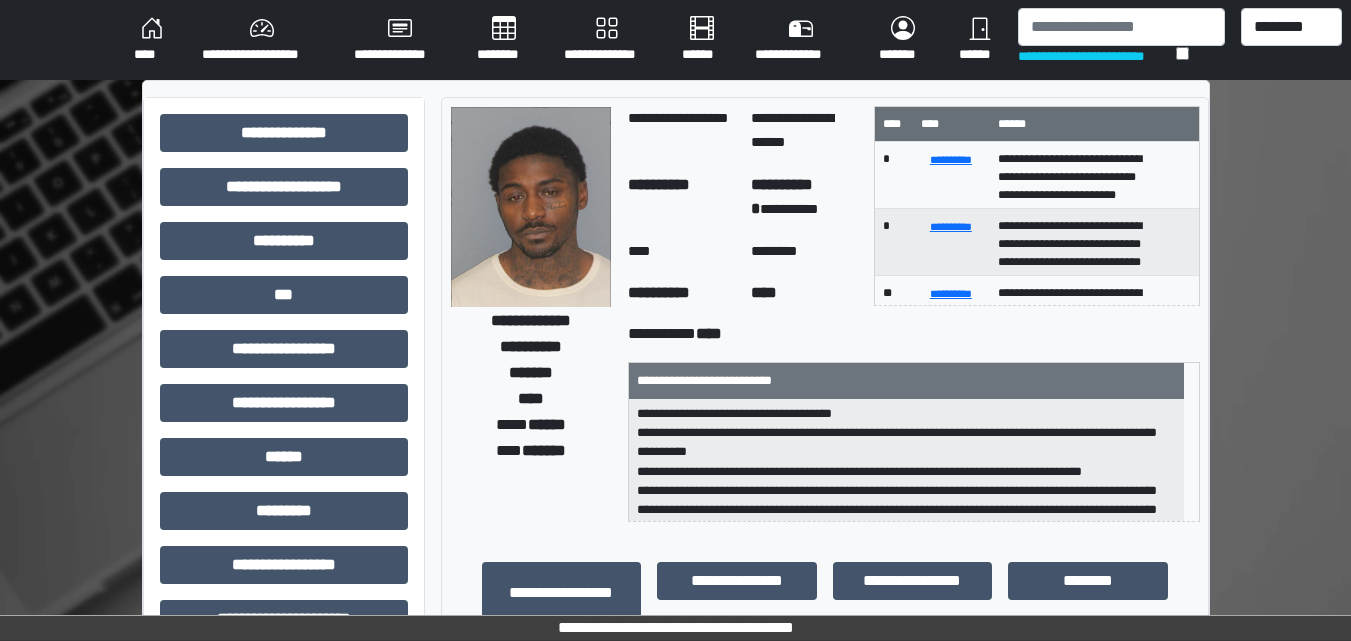 scroll, scrollTop: 63, scrollLeft: 0, axis: vertical 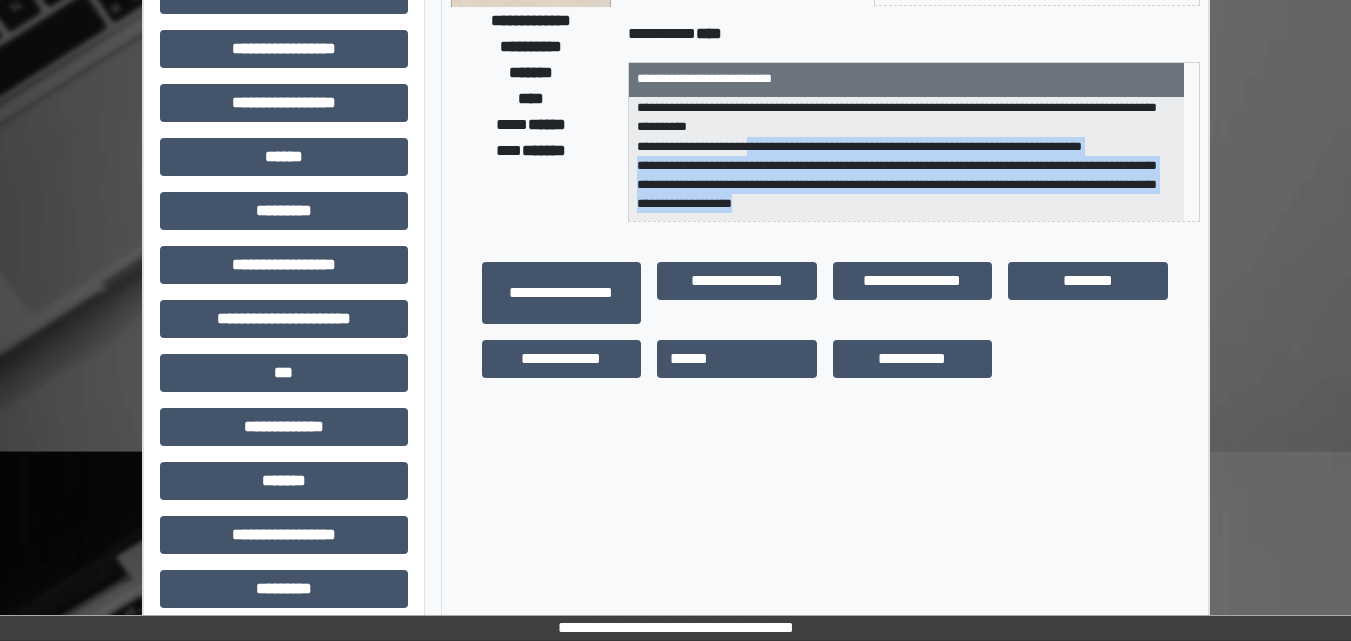 drag, startPoint x: 777, startPoint y: 154, endPoint x: 1102, endPoint y: 201, distance: 328.3809 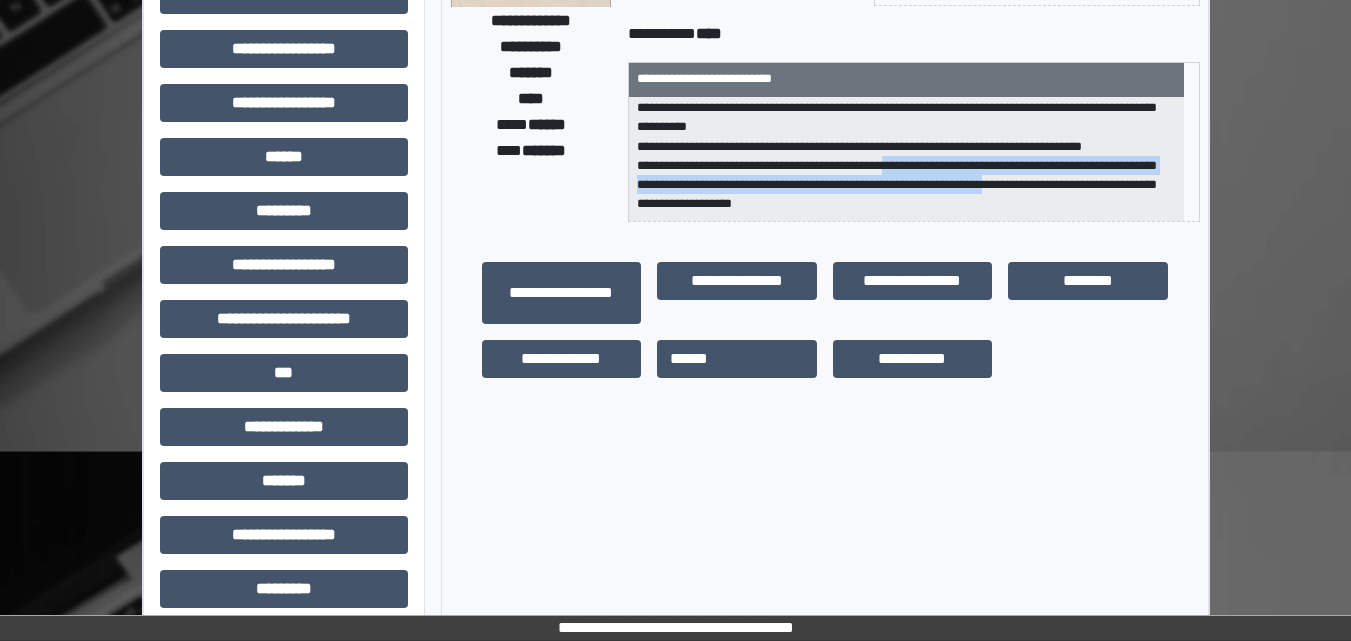 drag, startPoint x: 1081, startPoint y: 182, endPoint x: 926, endPoint y: 156, distance: 157.16551 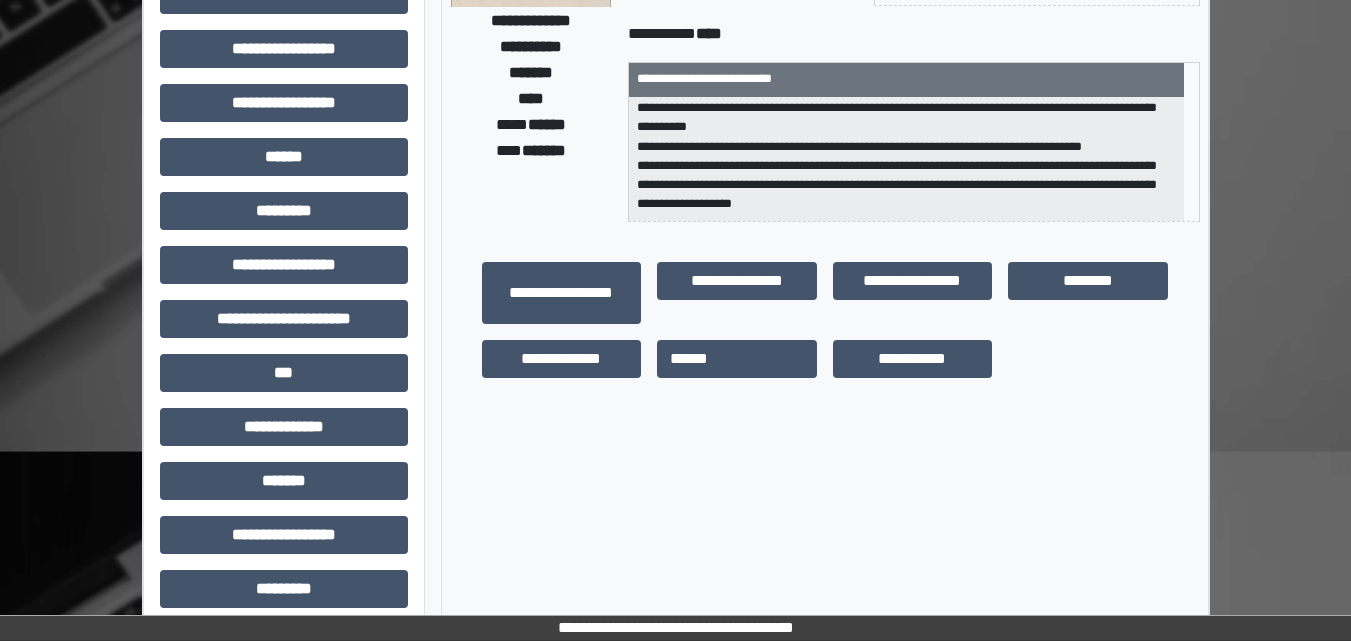 click on "**********" at bounding box center [906, 159] 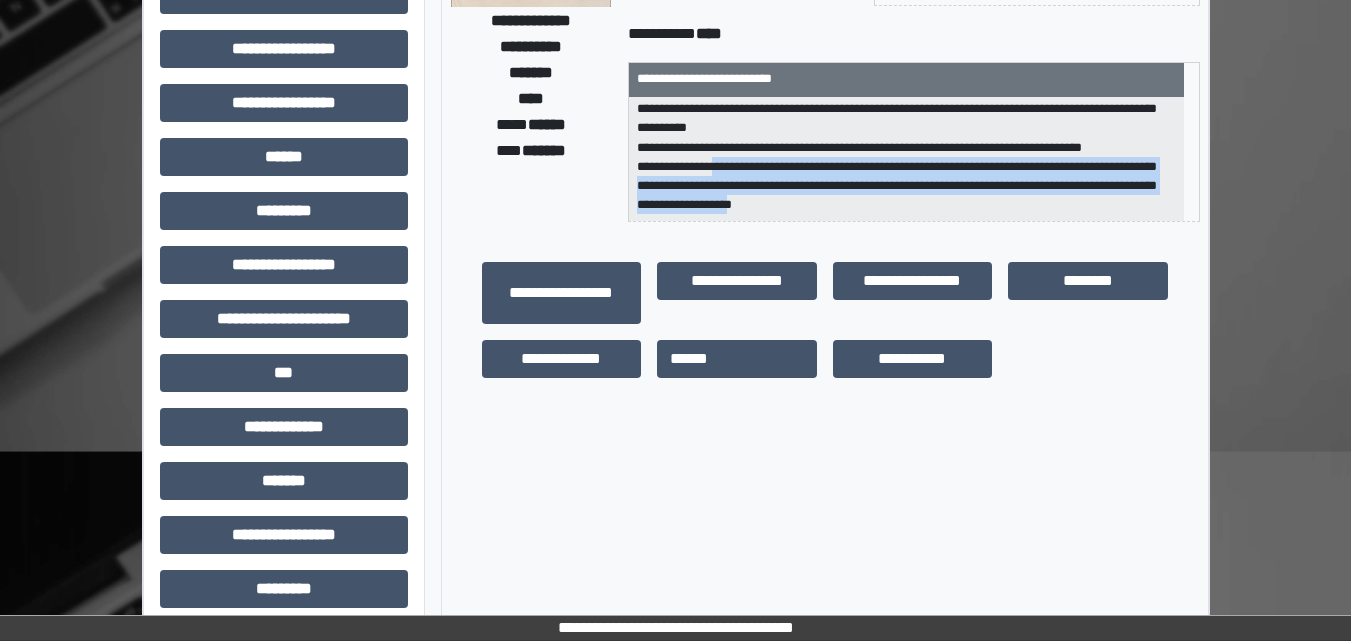 scroll, scrollTop: 64, scrollLeft: 0, axis: vertical 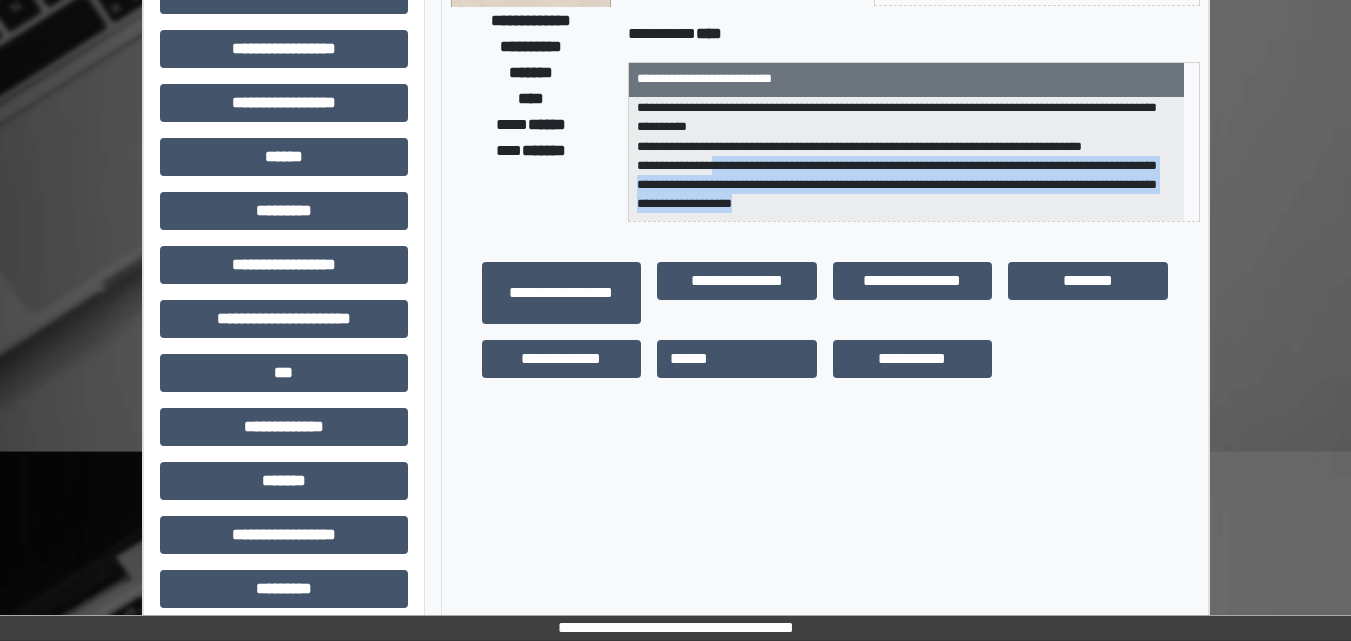 drag, startPoint x: 741, startPoint y: 167, endPoint x: 977, endPoint y: 224, distance: 242.78592 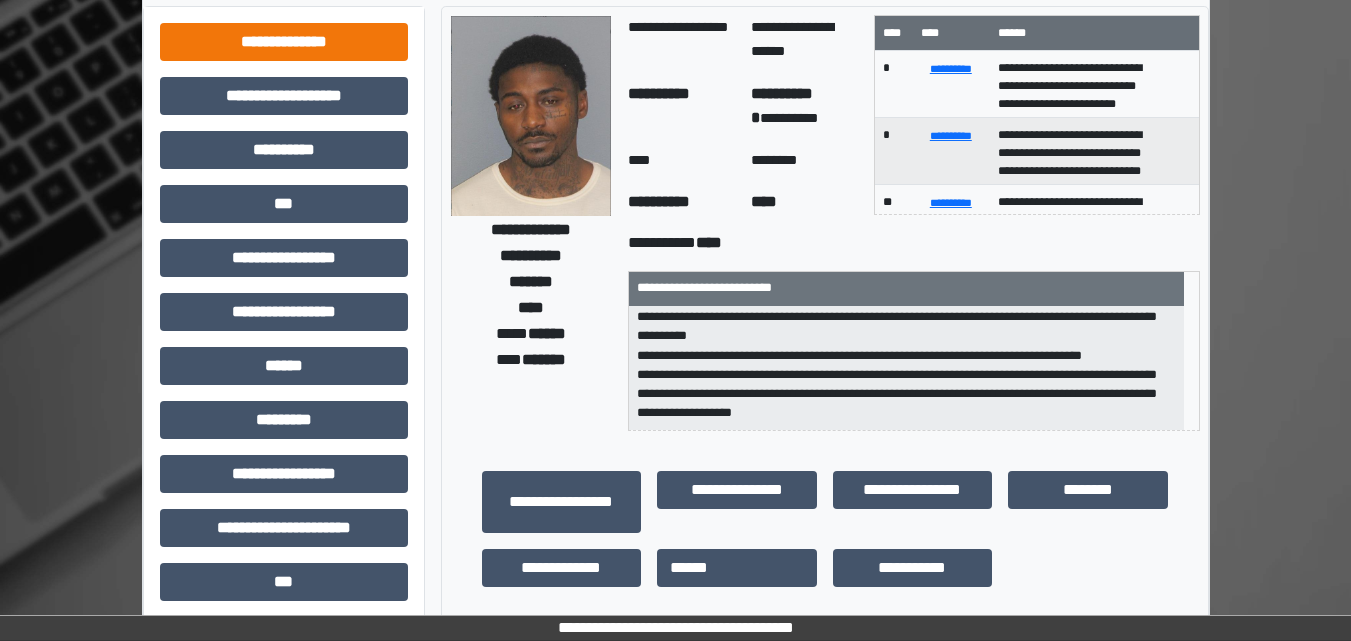 scroll, scrollTop: 0, scrollLeft: 0, axis: both 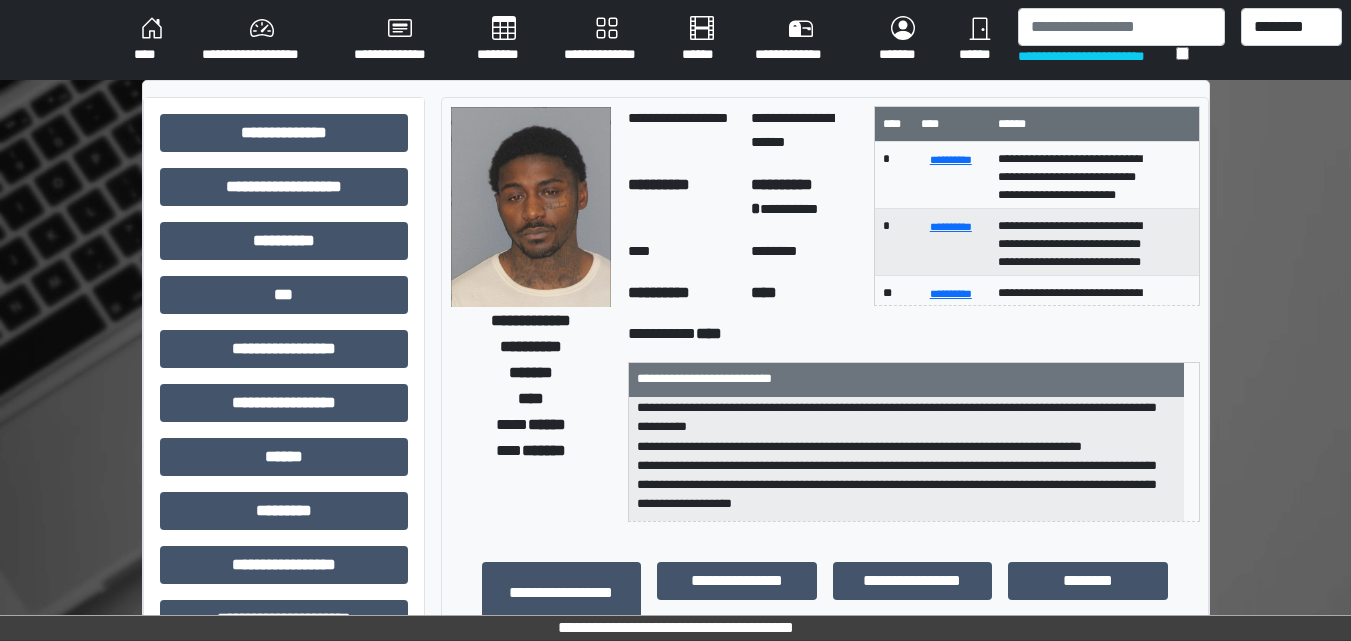 click on "****" at bounding box center (152, 40) 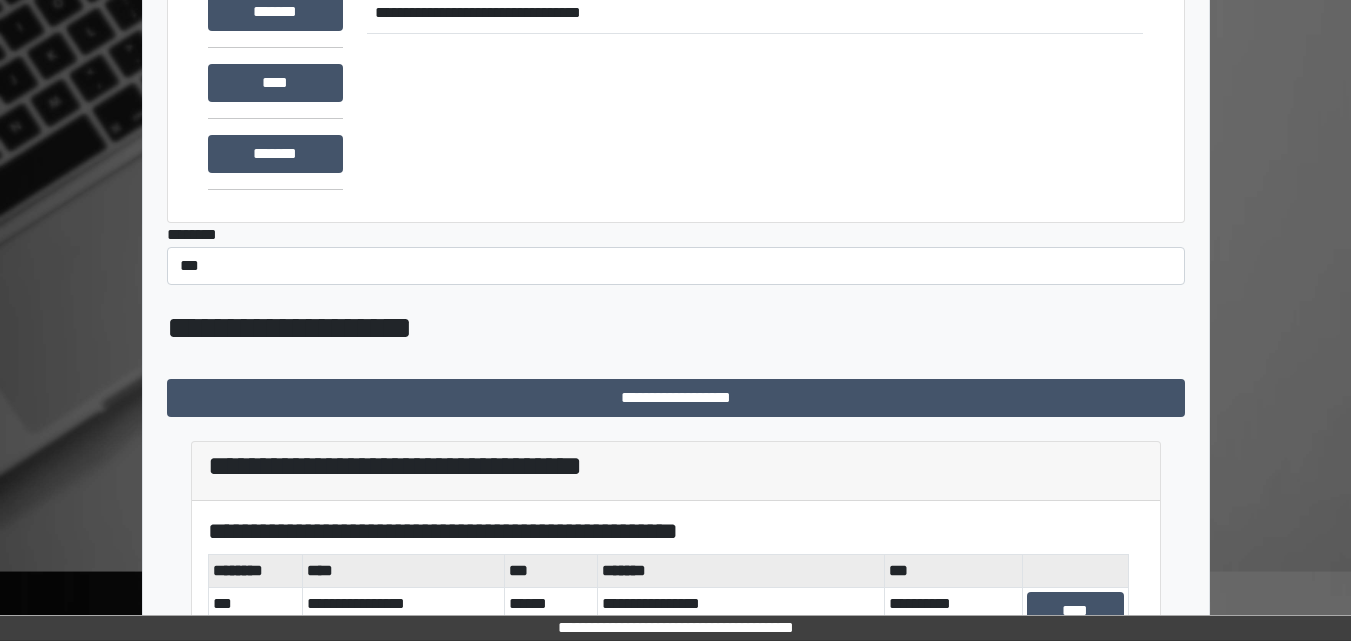 scroll, scrollTop: 391, scrollLeft: 0, axis: vertical 